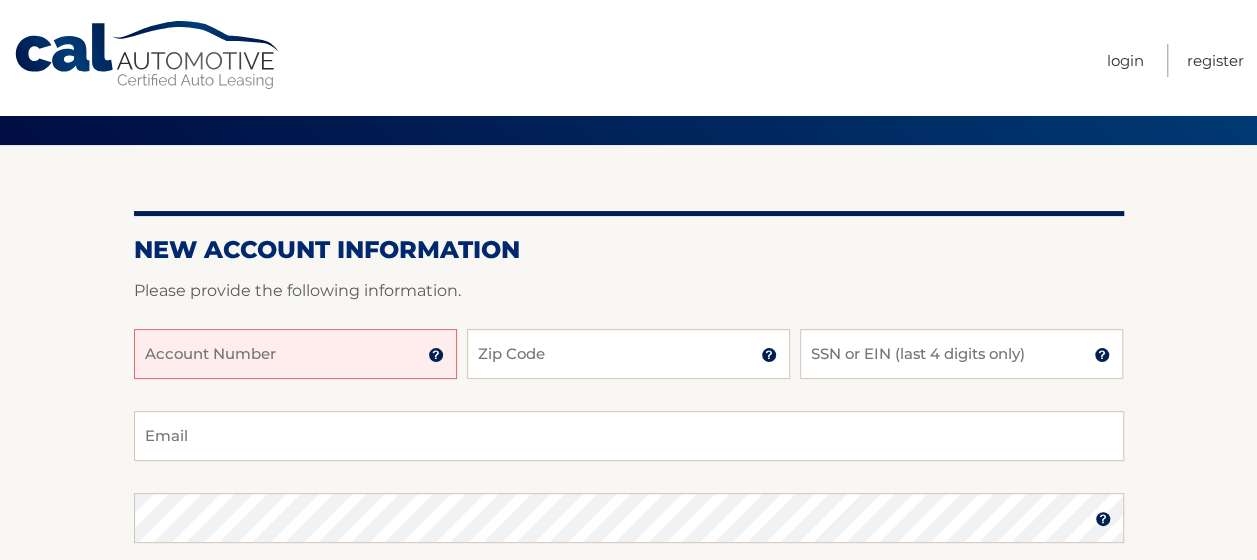 scroll, scrollTop: 100, scrollLeft: 0, axis: vertical 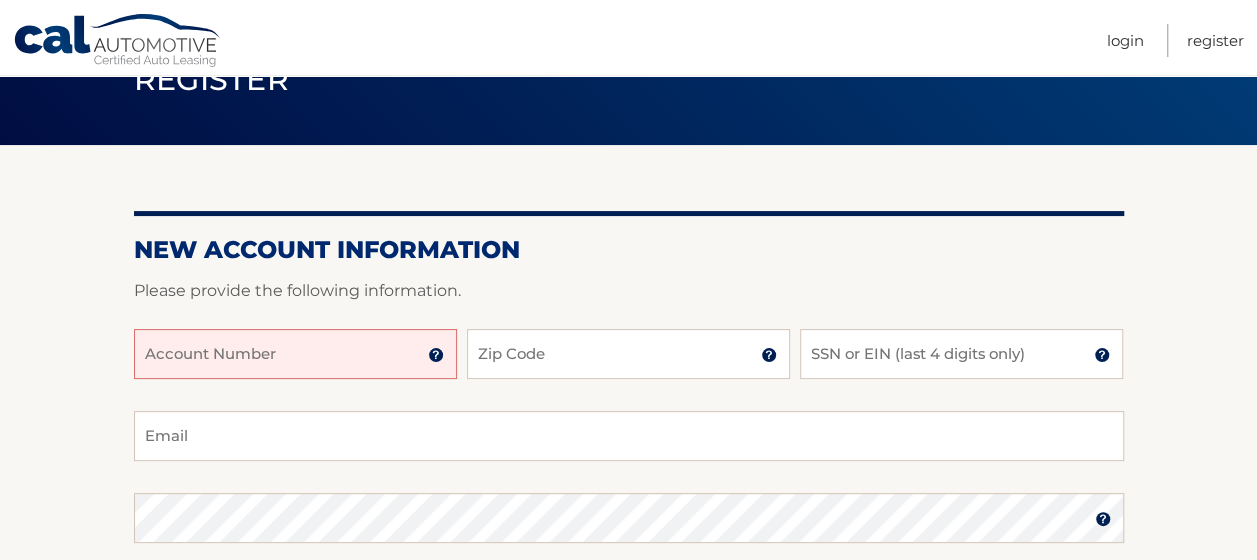 click on "Account Number" at bounding box center [295, 354] 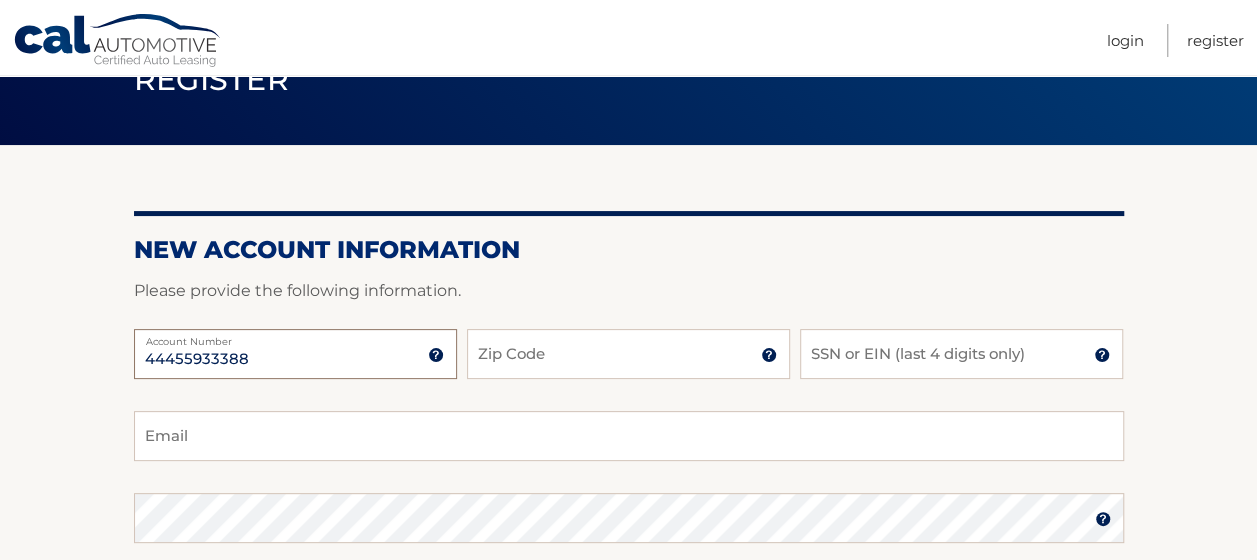 type on "44455933388" 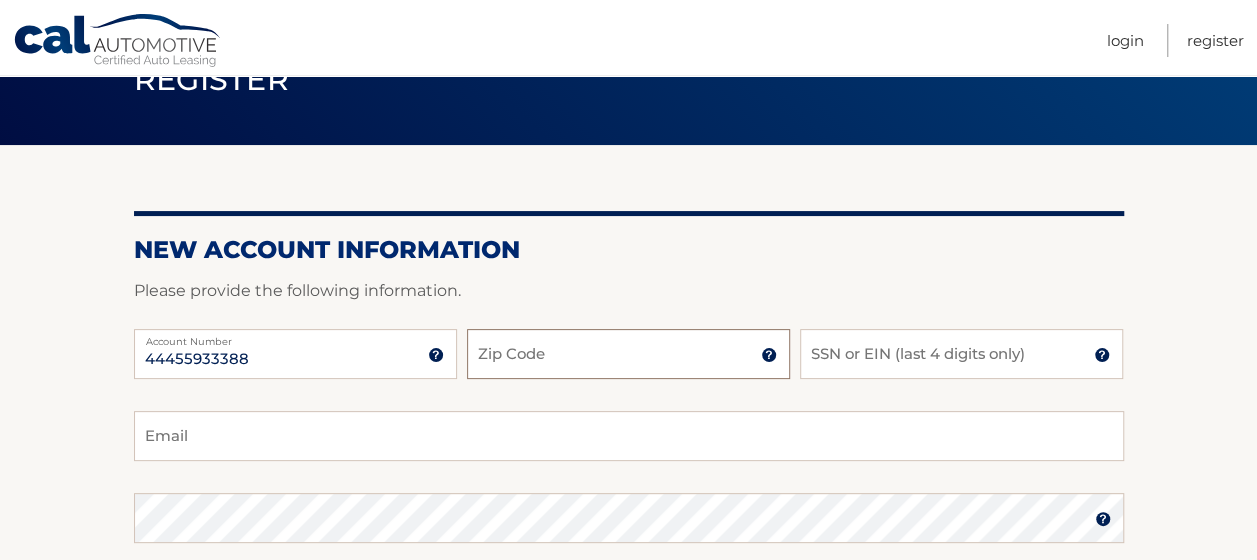 click on "Zip Code" at bounding box center [628, 354] 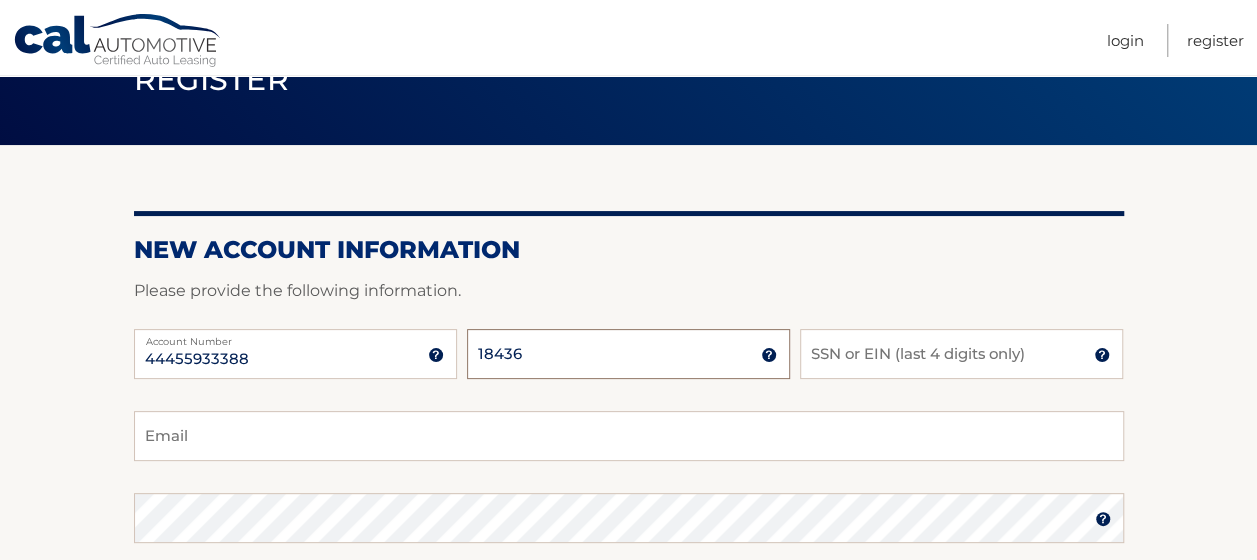 type on "6310" 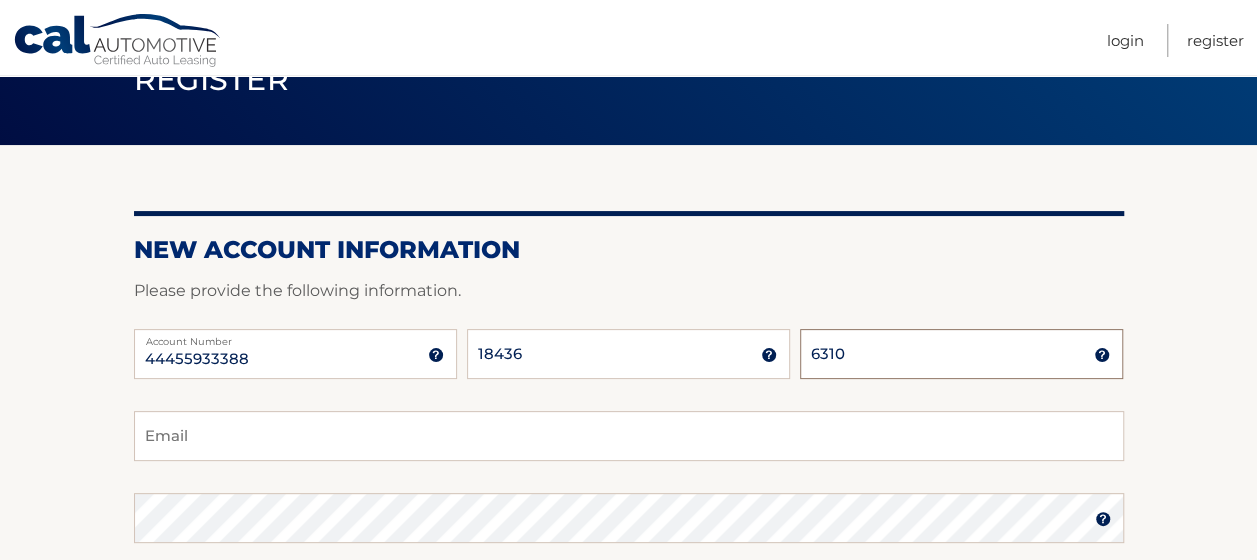 type on "maxshp76@hotmail.com" 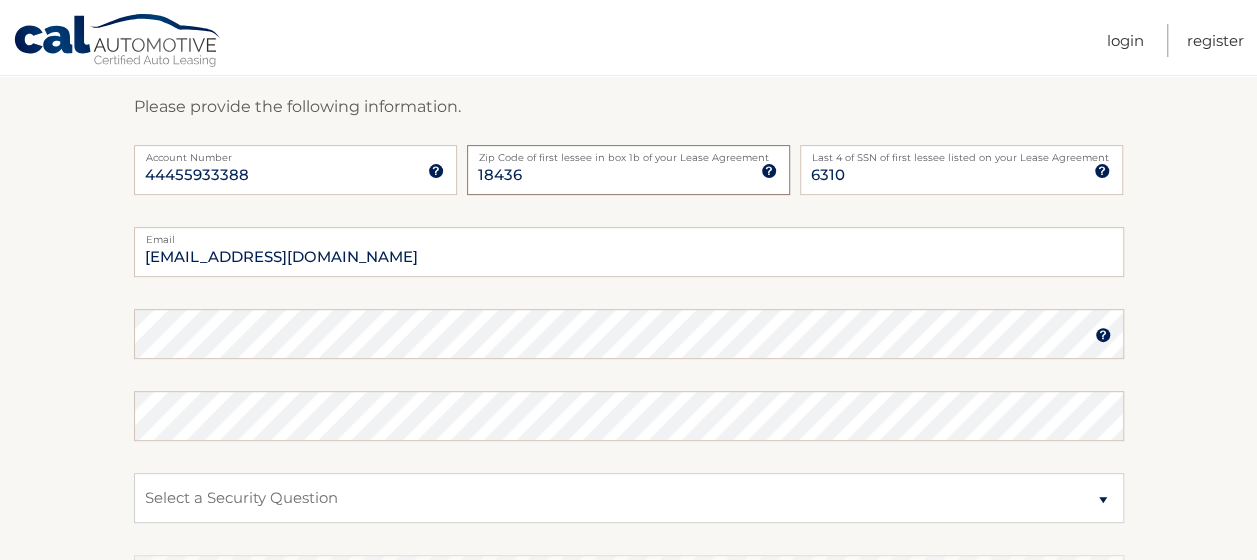 scroll, scrollTop: 300, scrollLeft: 0, axis: vertical 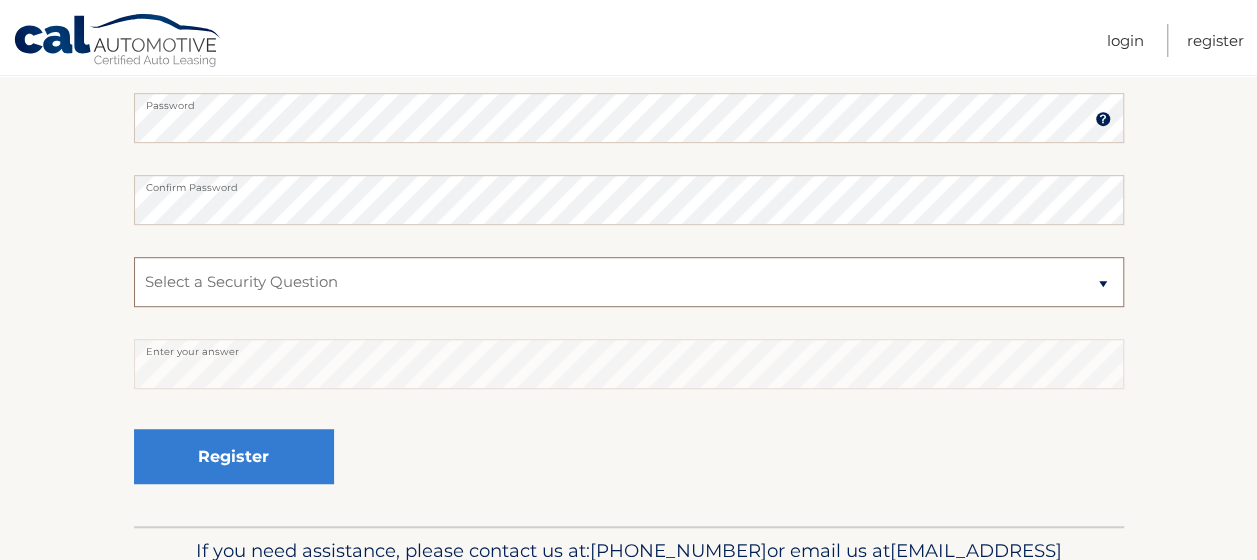 click on "Select a Security Question
What was the name of your elementary school?
What is your mother’s maiden name?
What street did you live on in the third grade?
In what city or town was your first job?
What was your childhood phone number including area code? (e.g., 000-000-0000)" at bounding box center [629, 282] 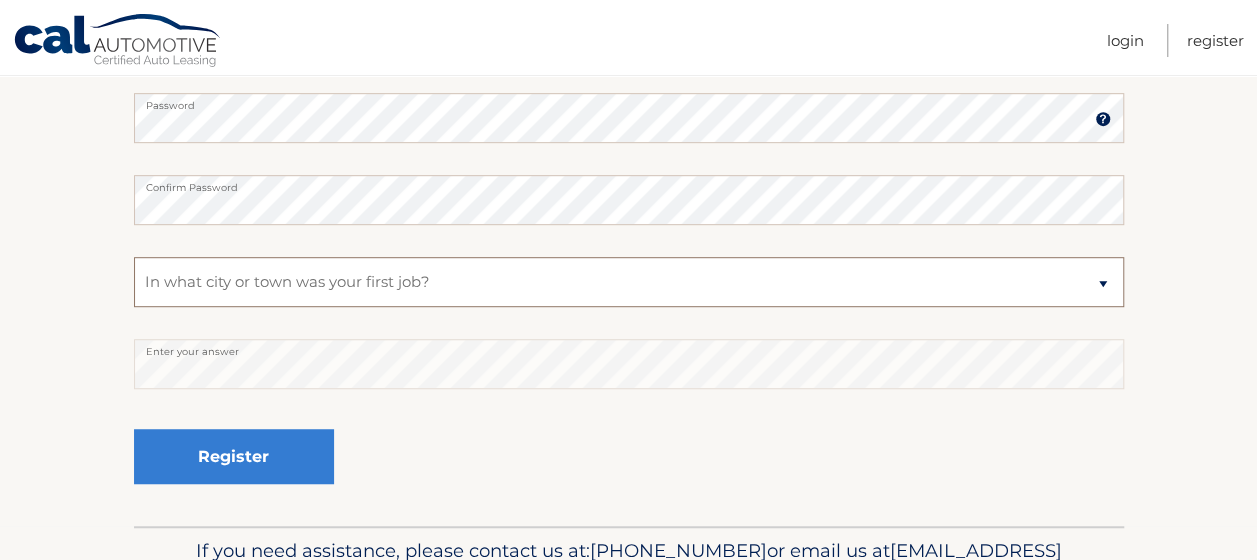 click on "Select a Security Question
What was the name of your elementary school?
What is your mother’s maiden name?
What street did you live on in the third grade?
In what city or town was your first job?
What was your childhood phone number including area code? (e.g., 000-000-0000)" at bounding box center [629, 282] 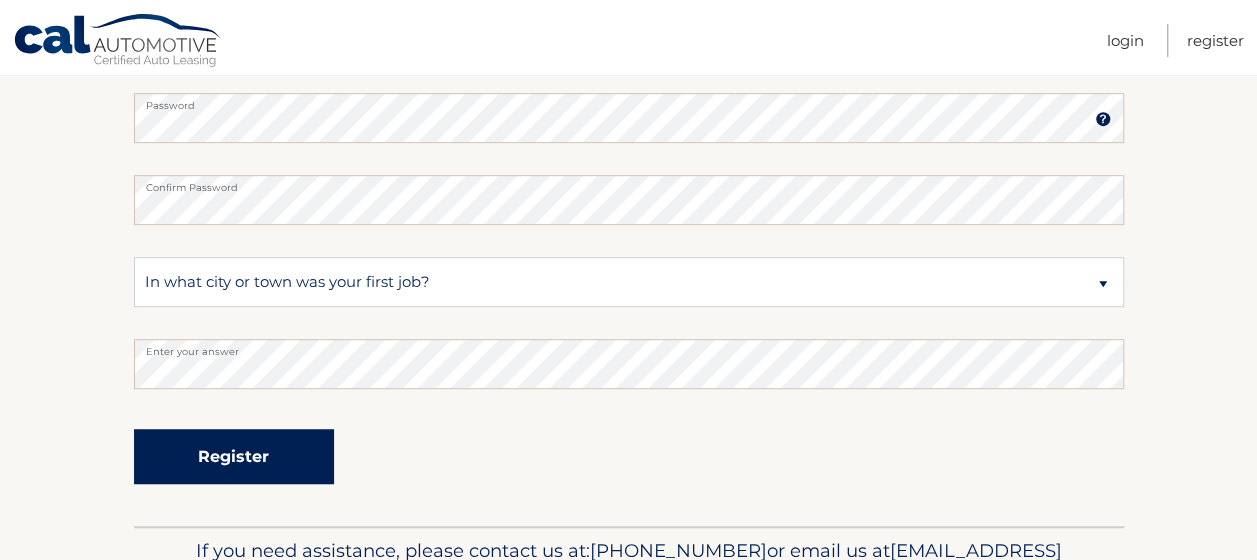 click on "Register" at bounding box center (234, 456) 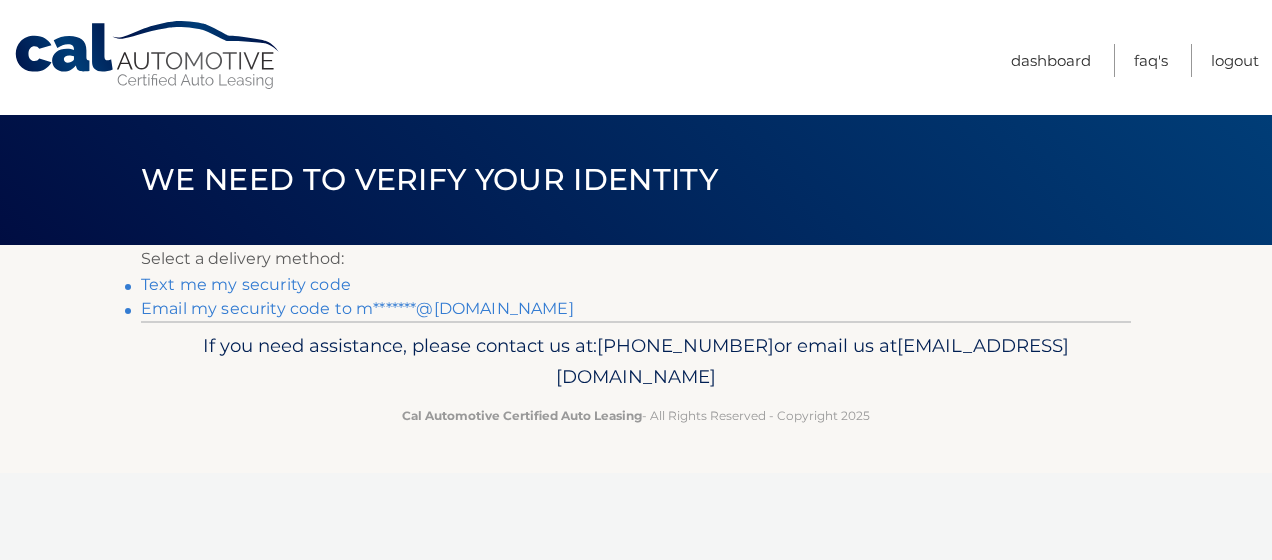 scroll, scrollTop: 0, scrollLeft: 0, axis: both 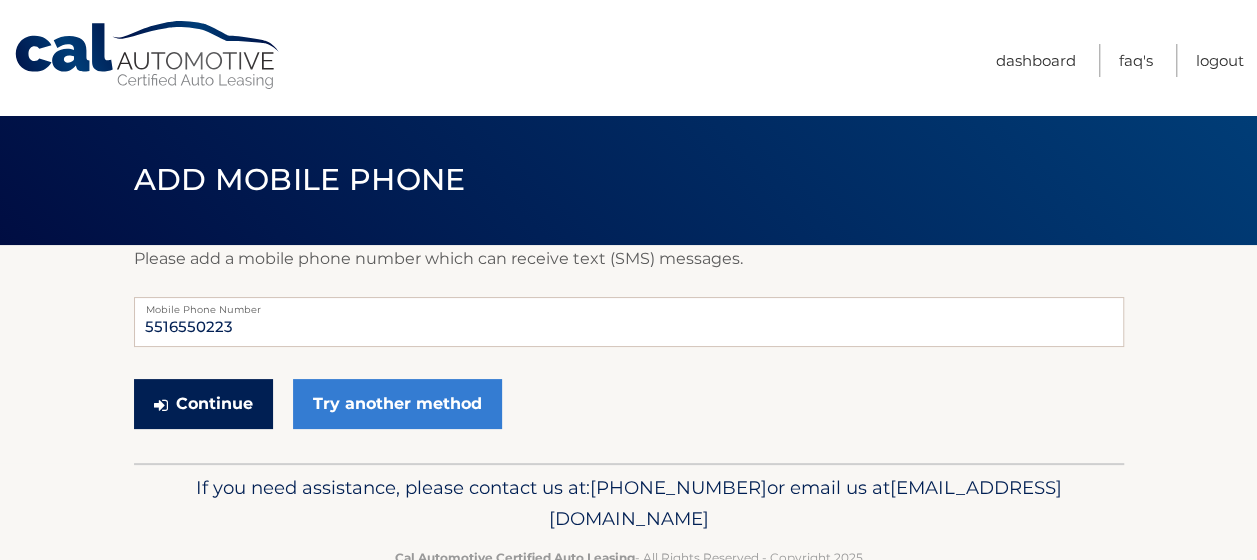 click on "Continue" at bounding box center (203, 404) 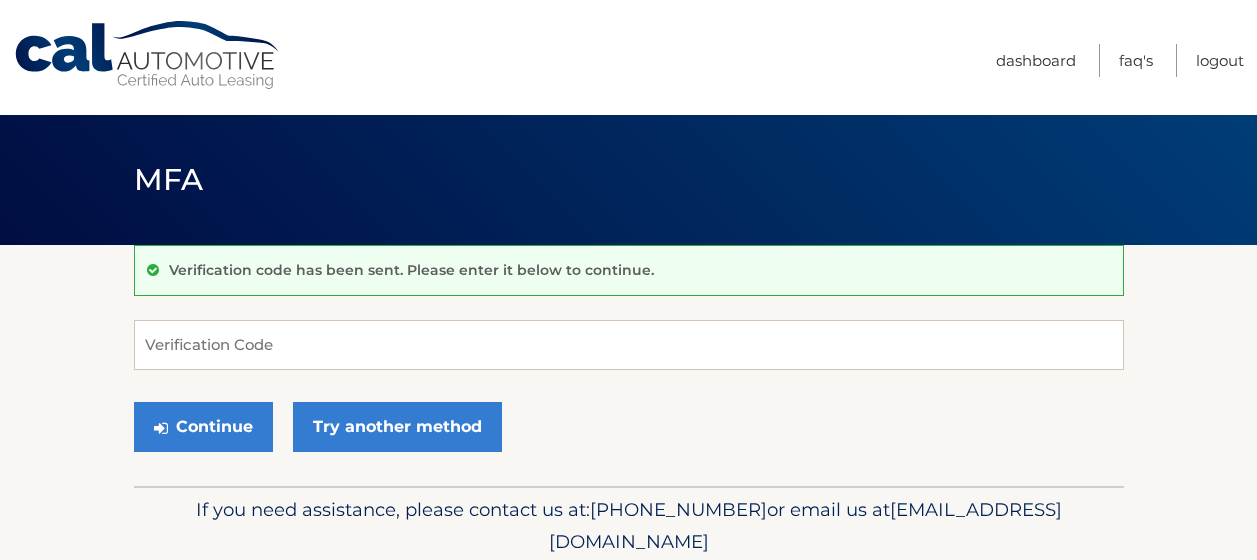 scroll, scrollTop: 0, scrollLeft: 0, axis: both 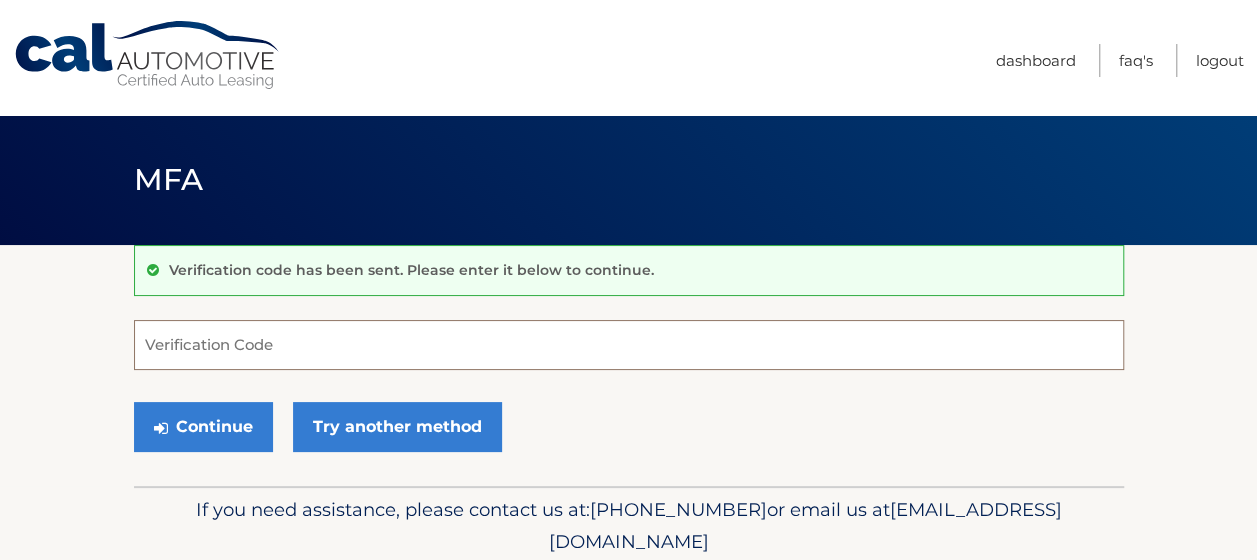 click on "Verification Code" at bounding box center (629, 345) 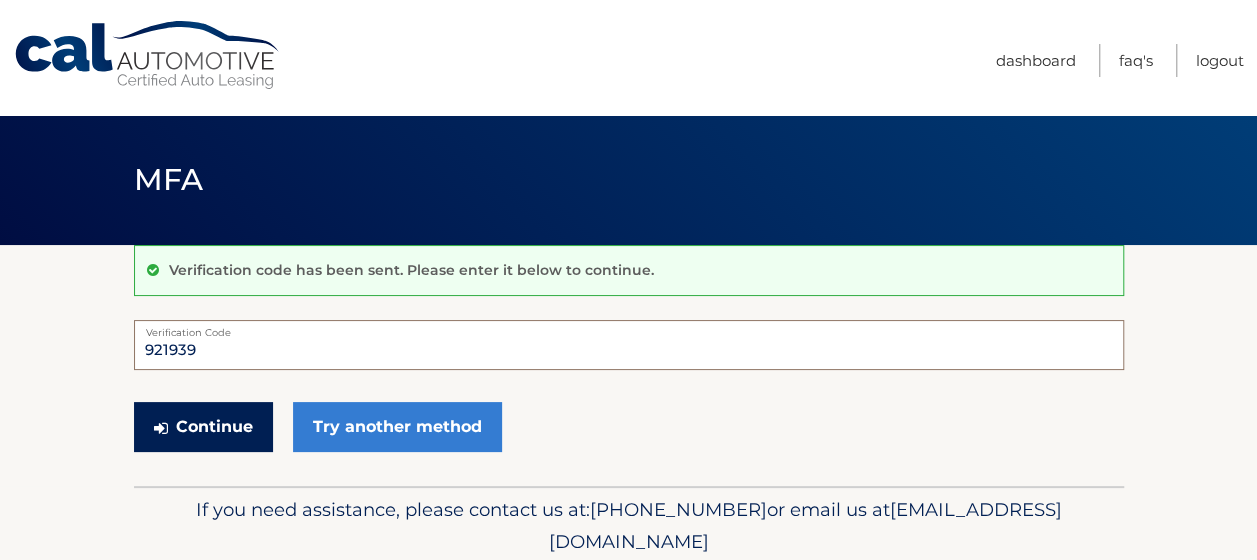 type on "921939" 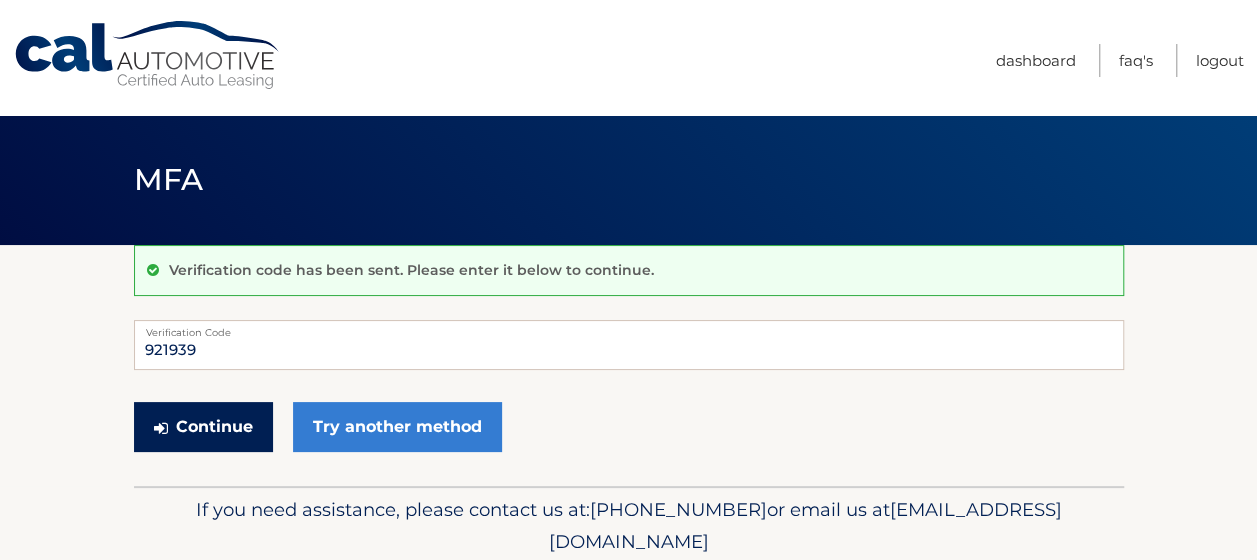 click on "Continue" at bounding box center [203, 427] 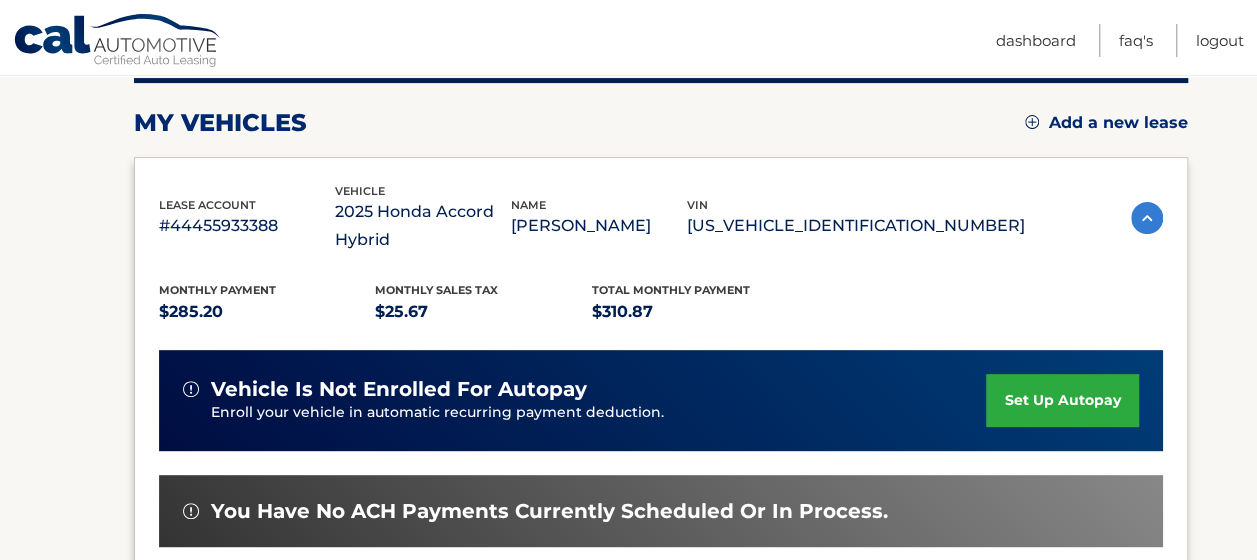 scroll, scrollTop: 300, scrollLeft: 0, axis: vertical 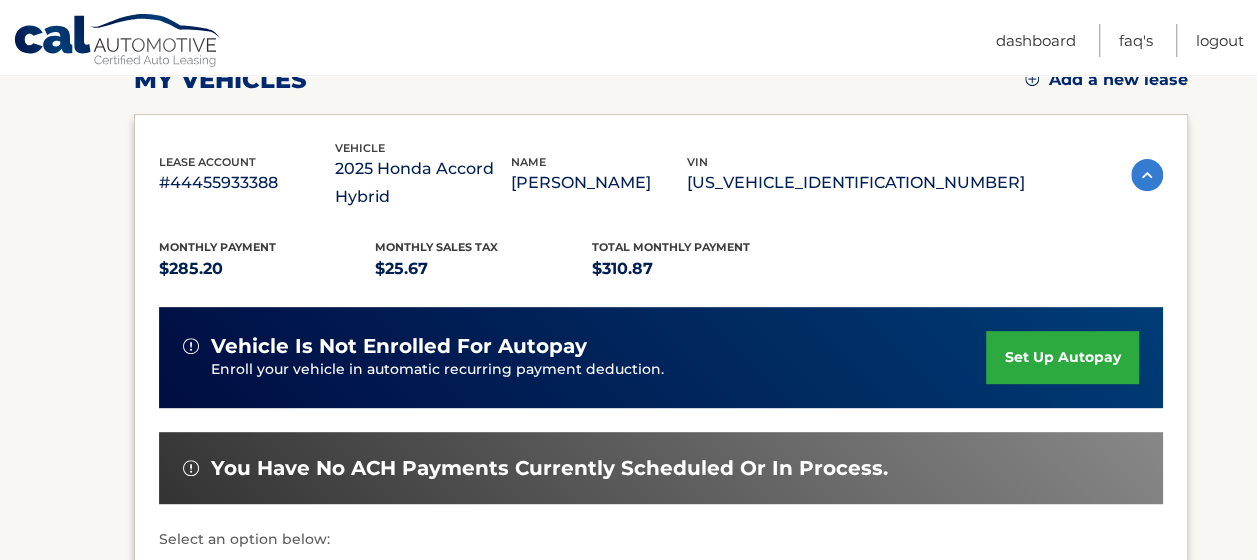 click on "set up autopay" at bounding box center (1062, 357) 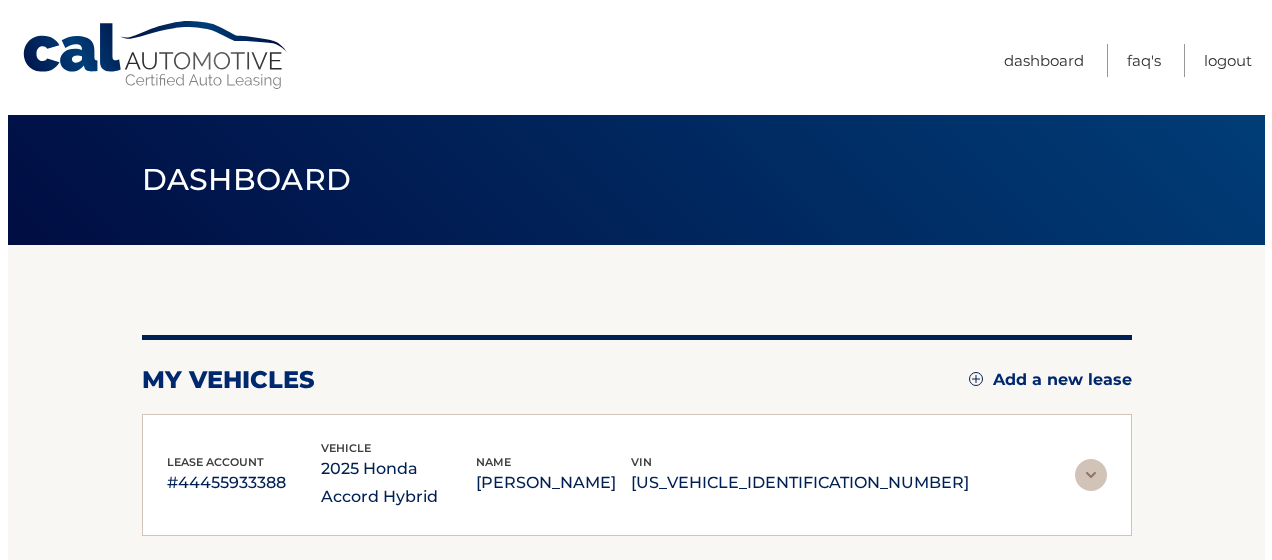 scroll, scrollTop: 0, scrollLeft: 0, axis: both 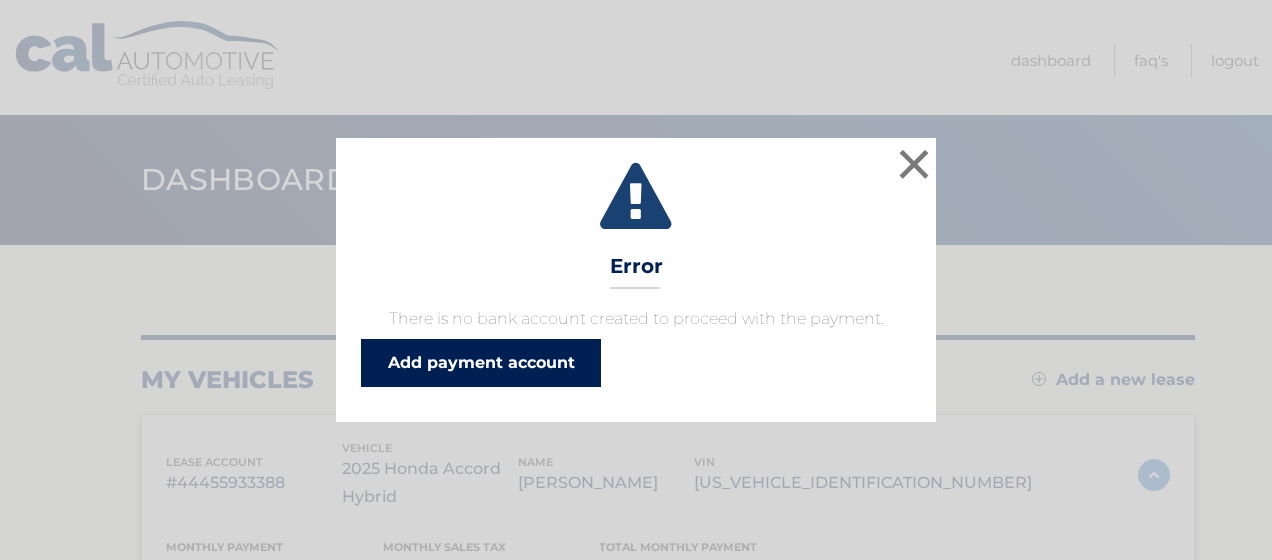 click on "Add payment account" at bounding box center (481, 363) 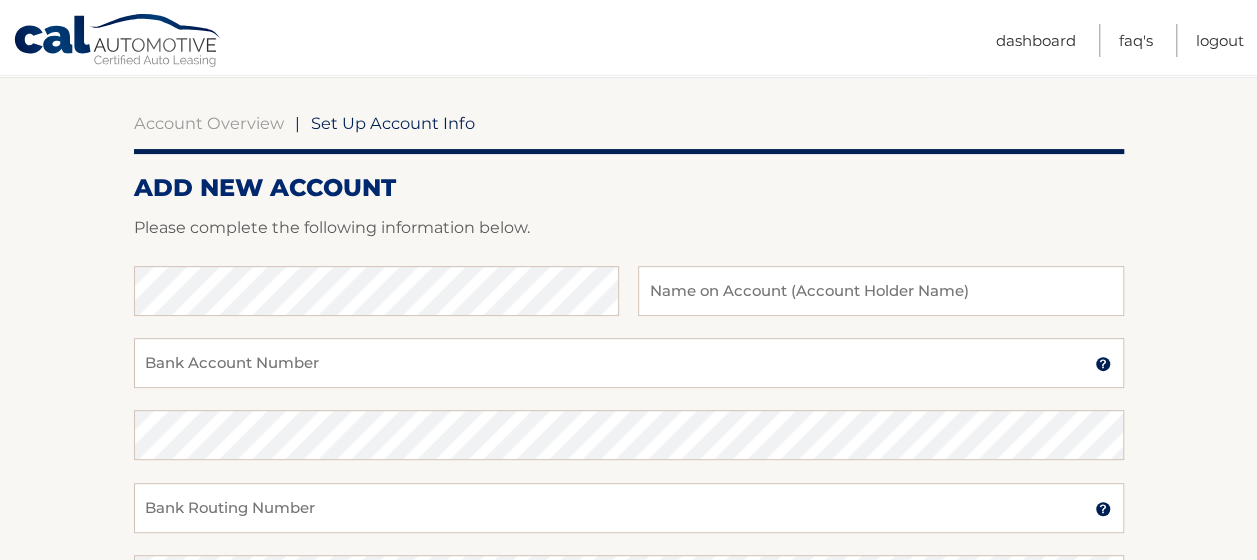 scroll, scrollTop: 200, scrollLeft: 0, axis: vertical 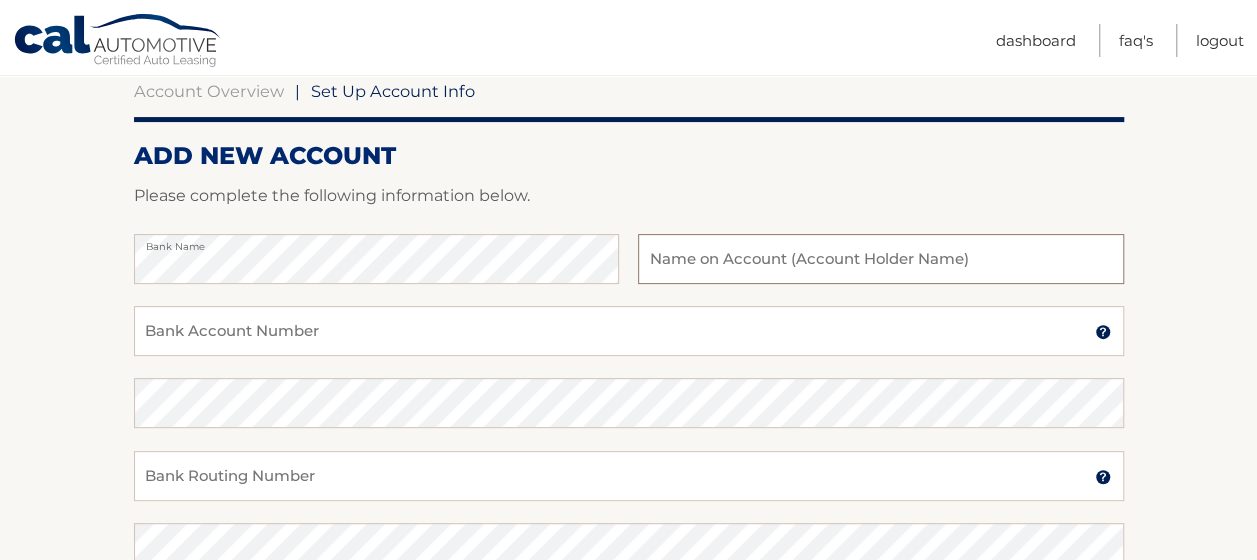 click at bounding box center (880, 259) 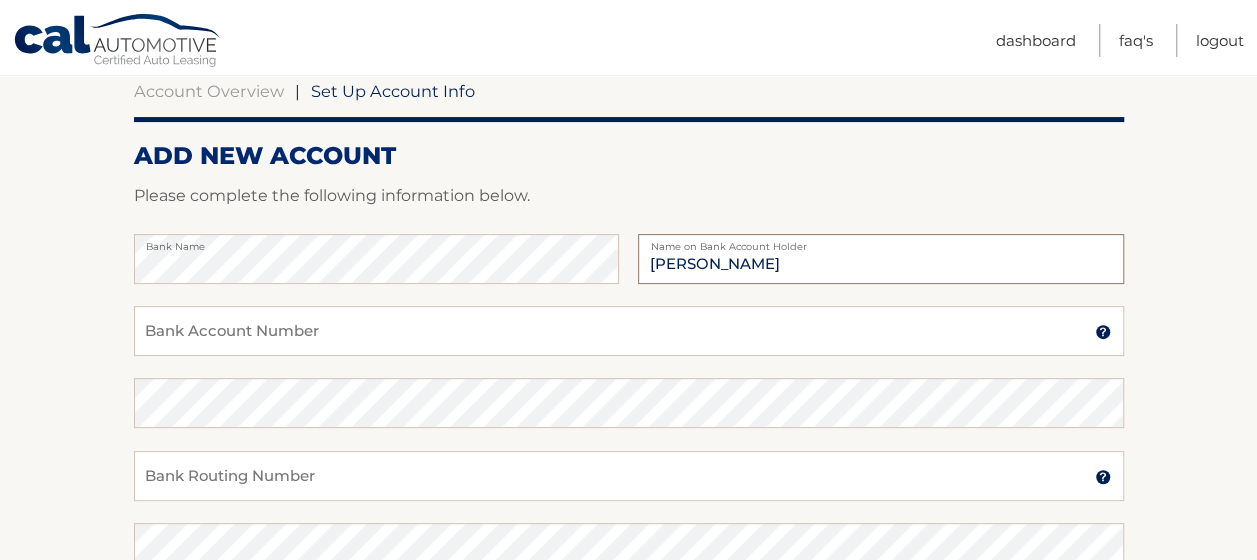 type on "[PERSON_NAME]" 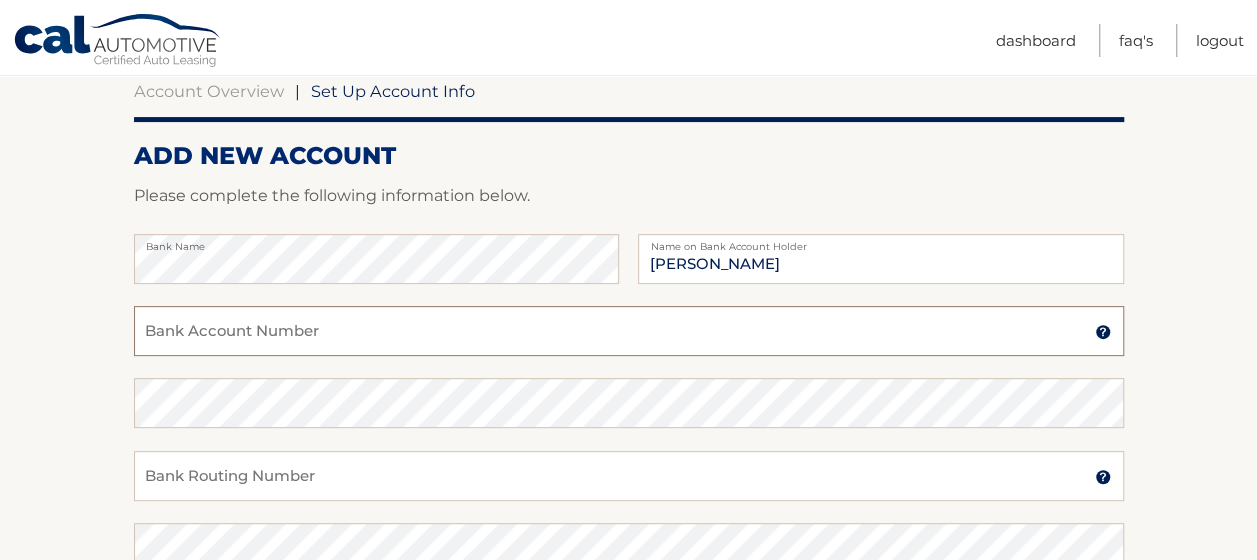 click on "Bank Account Number" at bounding box center [629, 331] 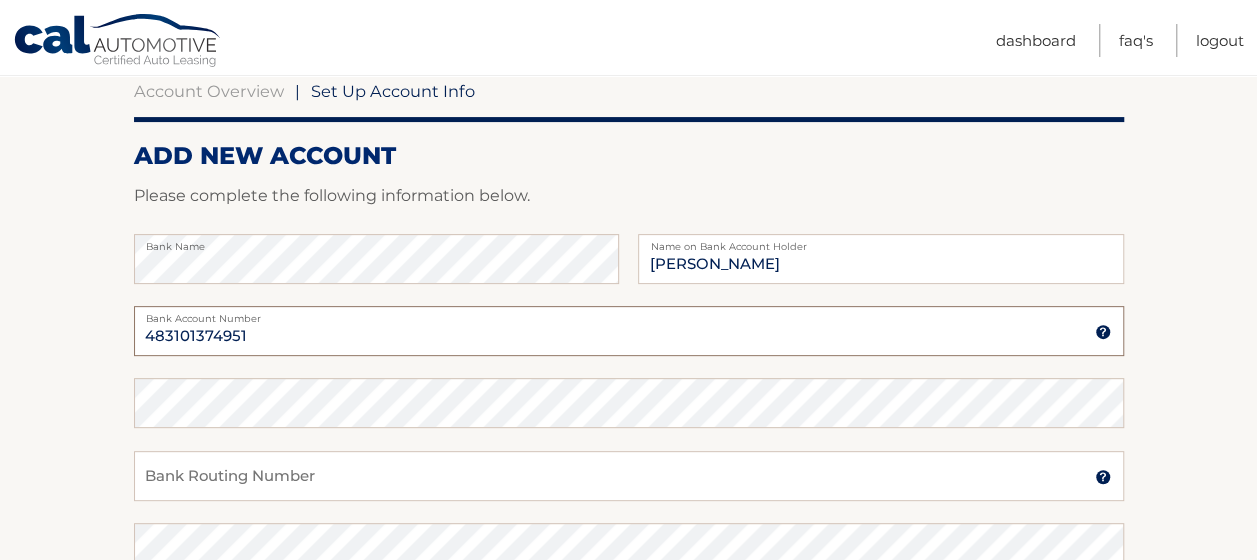 drag, startPoint x: 252, startPoint y: 328, endPoint x: 143, endPoint y: 335, distance: 109.22454 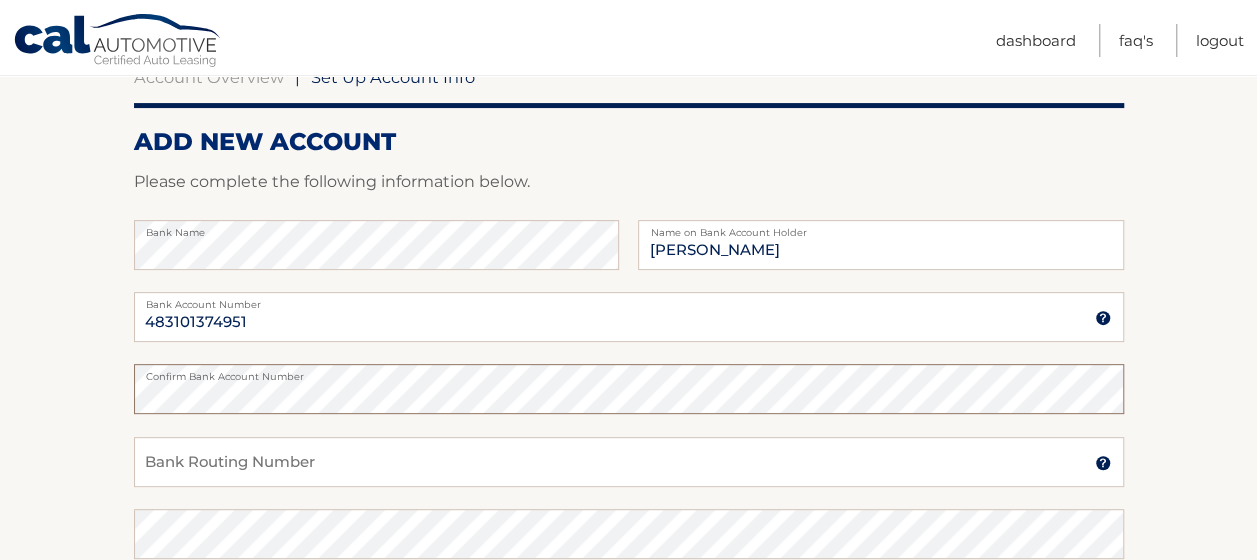 scroll, scrollTop: 300, scrollLeft: 0, axis: vertical 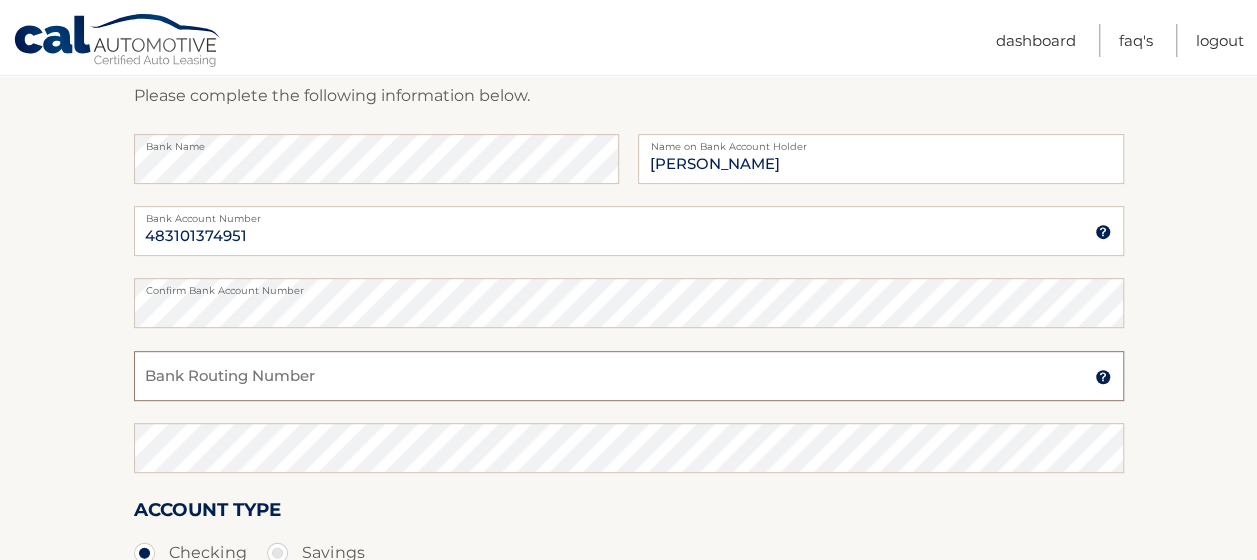 click on "Bank Routing Number" at bounding box center [629, 376] 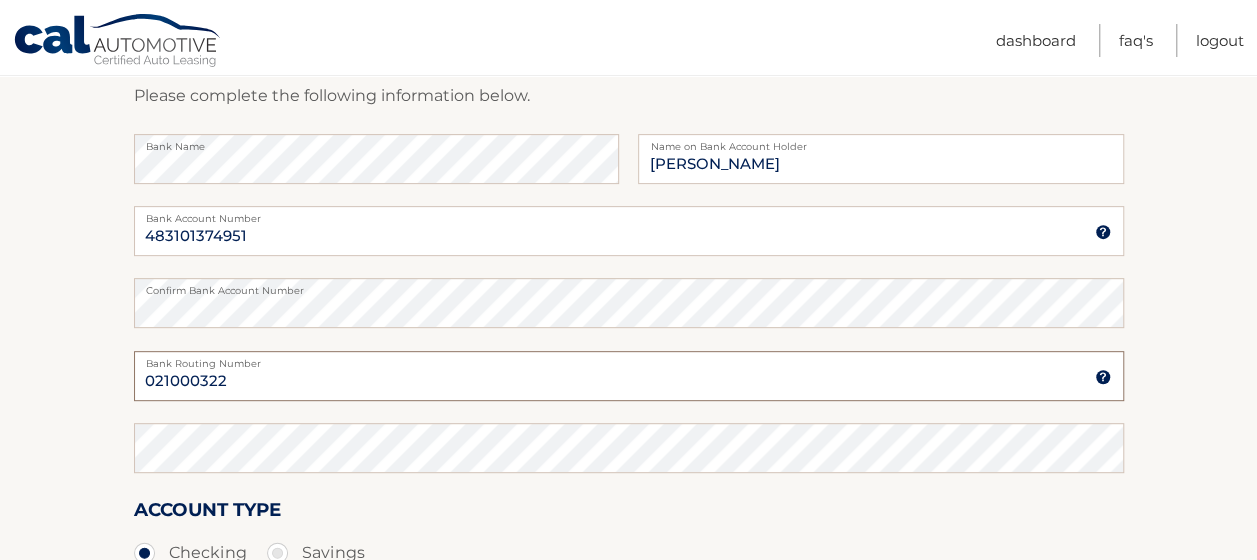 drag, startPoint x: 231, startPoint y: 383, endPoint x: 130, endPoint y: 385, distance: 101.0198 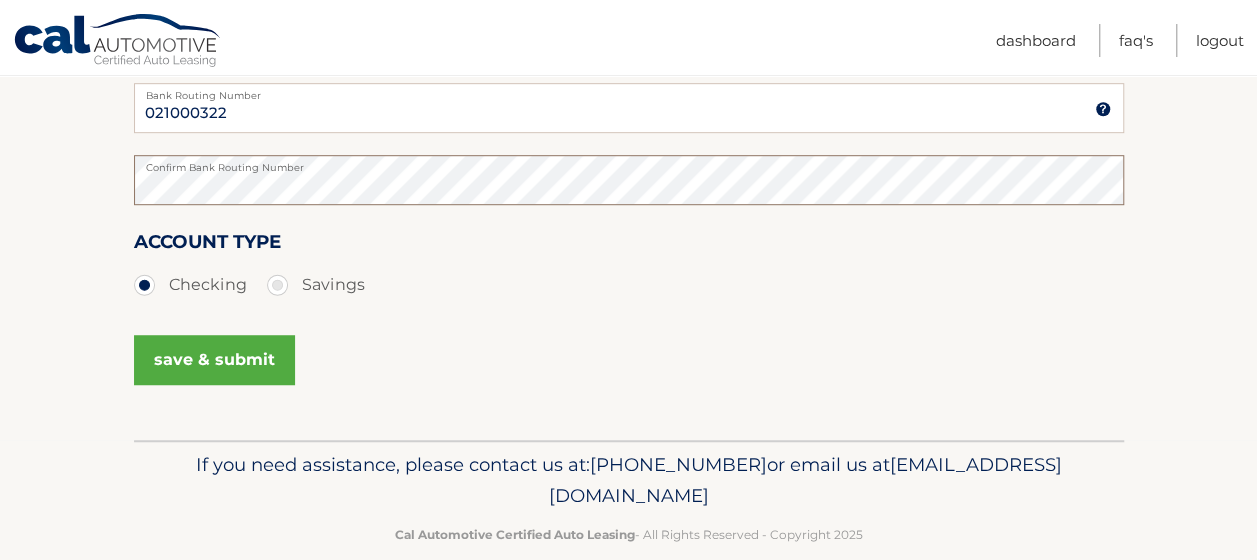 scroll, scrollTop: 600, scrollLeft: 0, axis: vertical 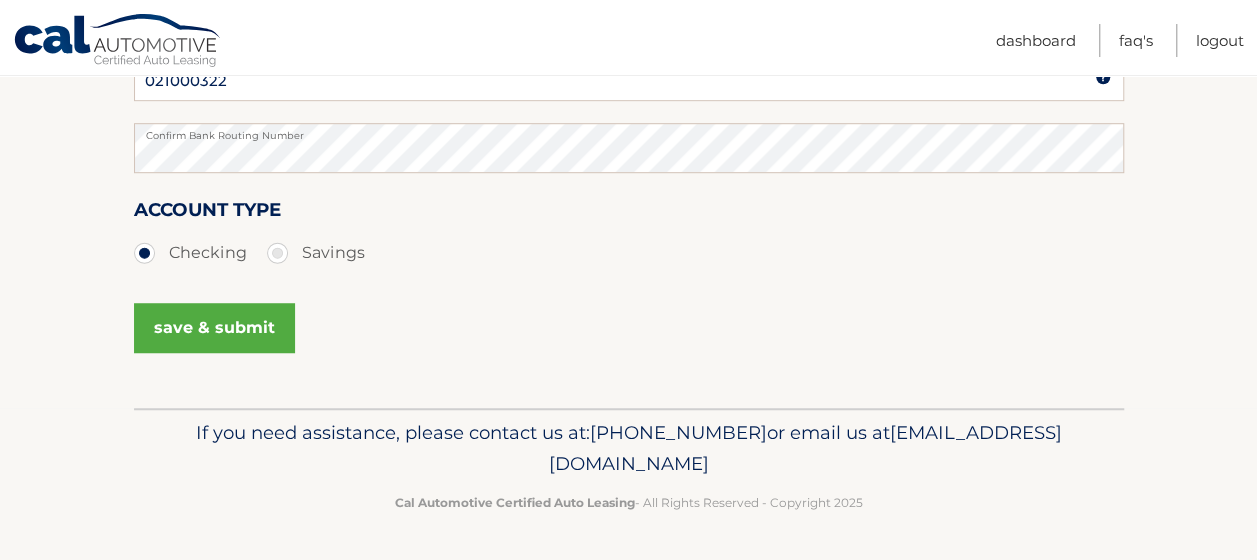 click on "save & submit" at bounding box center (214, 328) 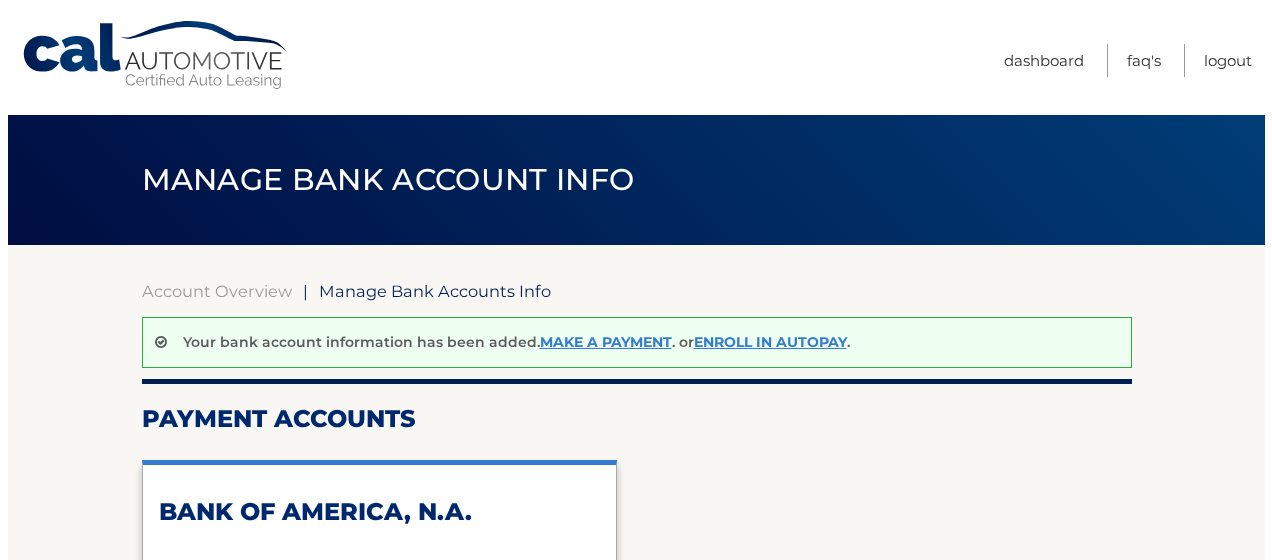 scroll, scrollTop: 0, scrollLeft: 0, axis: both 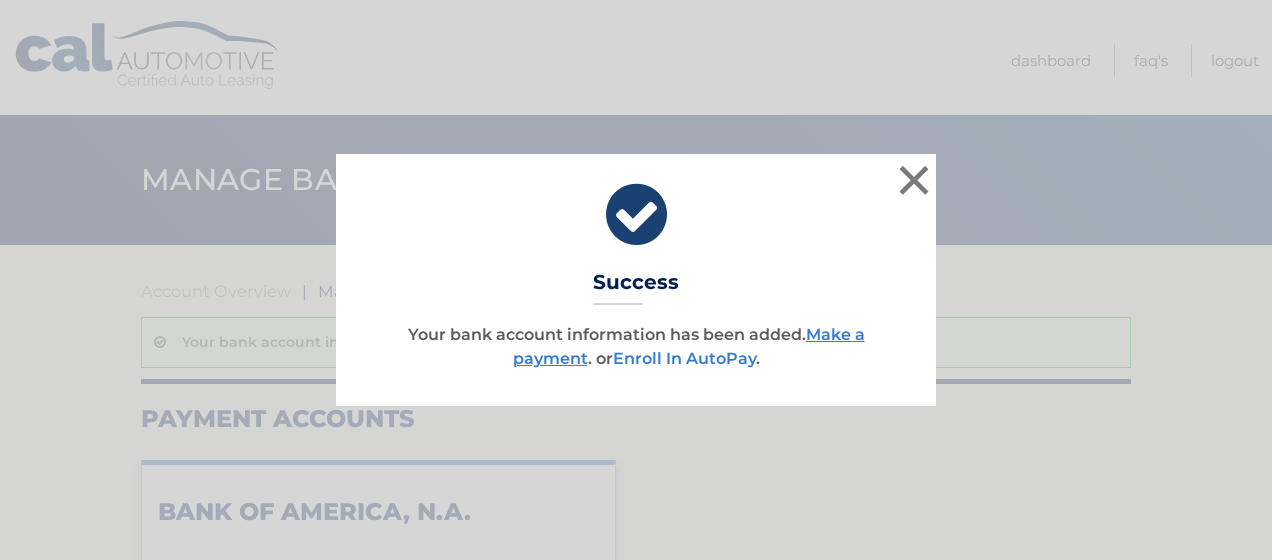 click on "Enroll In AutoPay" at bounding box center (684, 358) 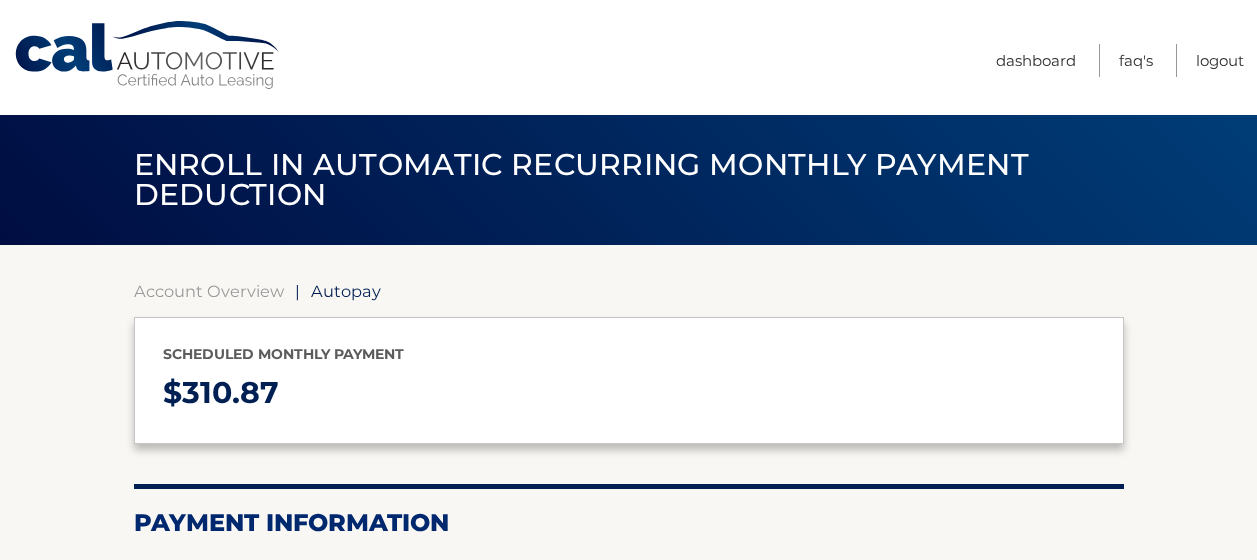 select on "ODU4YTllYjQtYWI0My00ZDZiLWIwZDItOWFhYzU3MDVlYTY0" 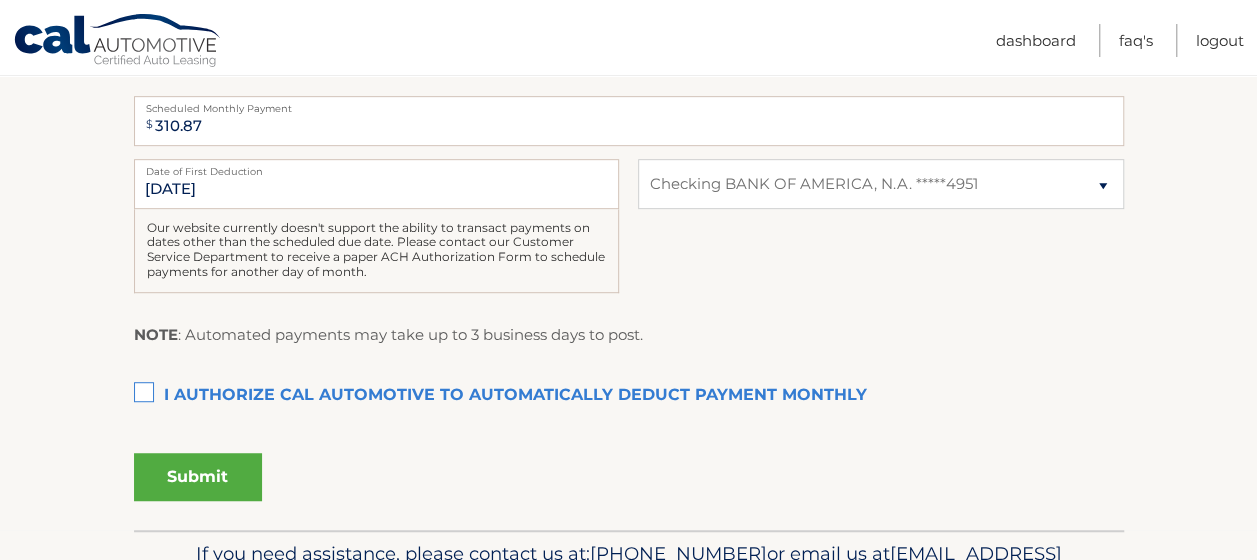 scroll, scrollTop: 500, scrollLeft: 0, axis: vertical 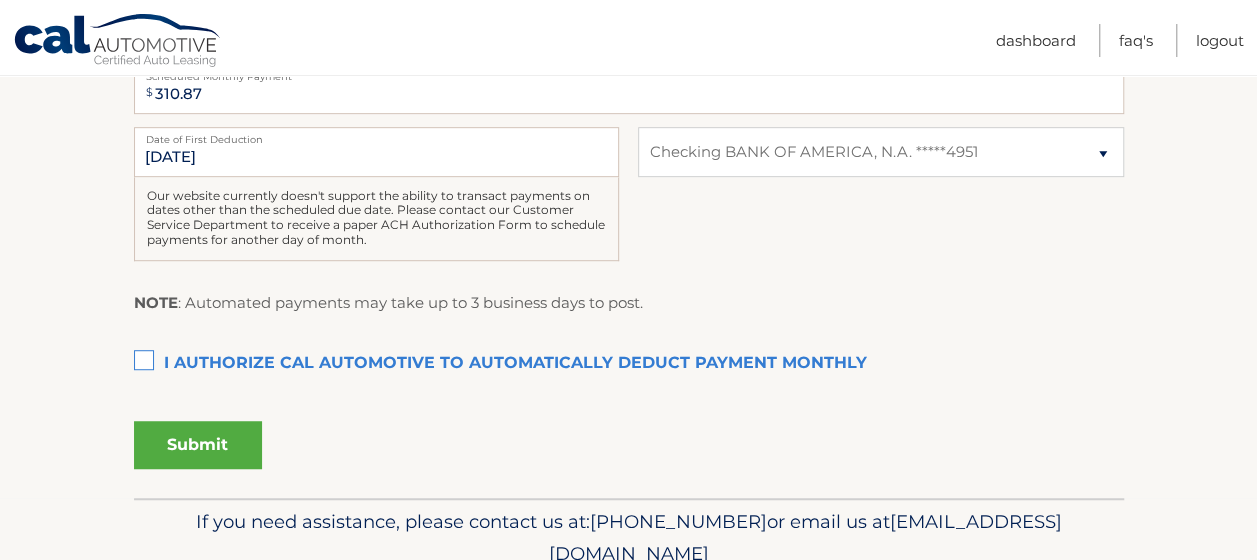 click on "I authorize cal automotive to automatically deduct payment monthly
This checkbox must be checked" at bounding box center [629, 364] 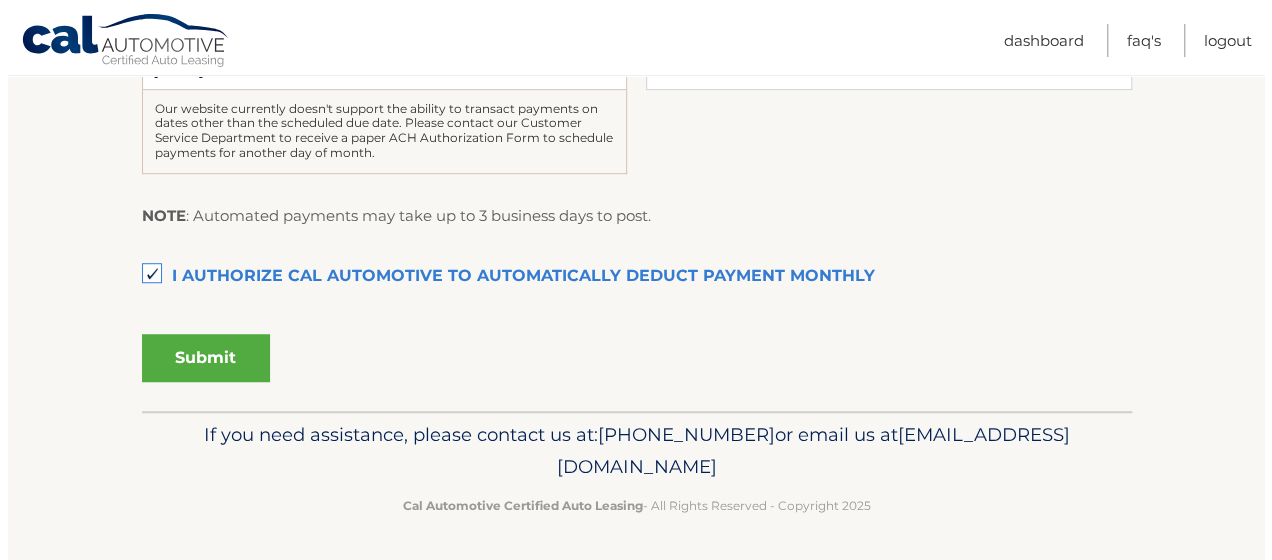 scroll, scrollTop: 588, scrollLeft: 0, axis: vertical 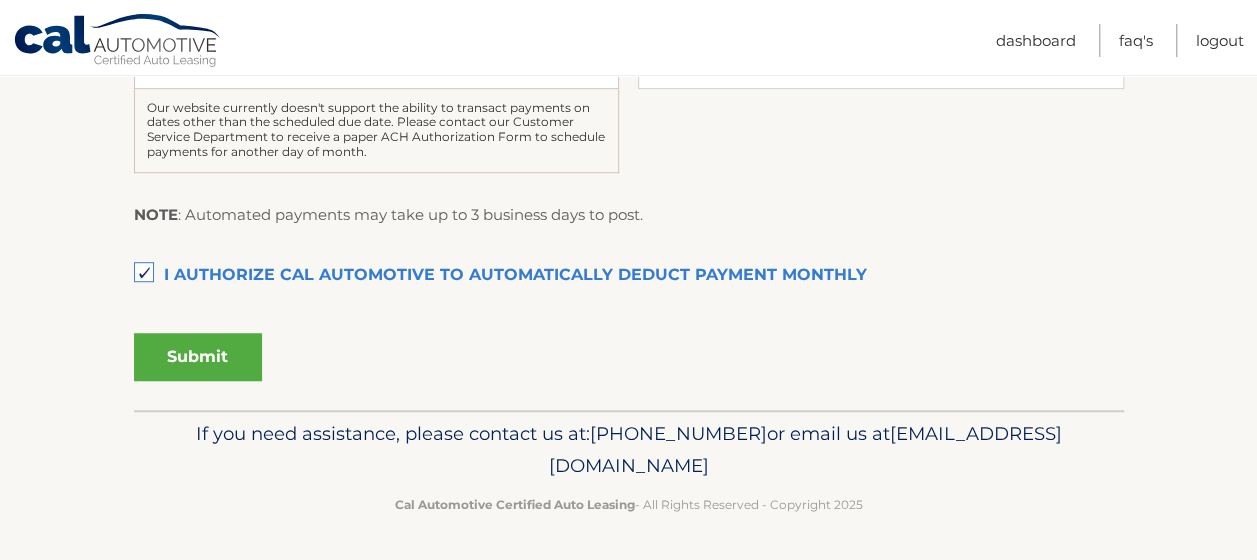 click on "Submit" at bounding box center (198, 357) 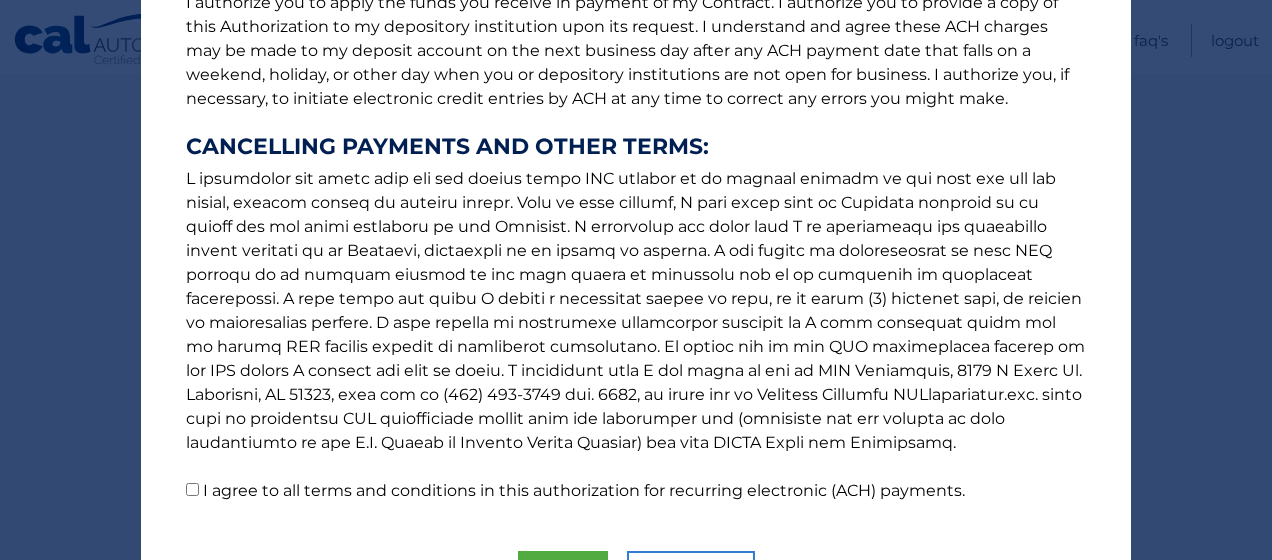 scroll, scrollTop: 408, scrollLeft: 0, axis: vertical 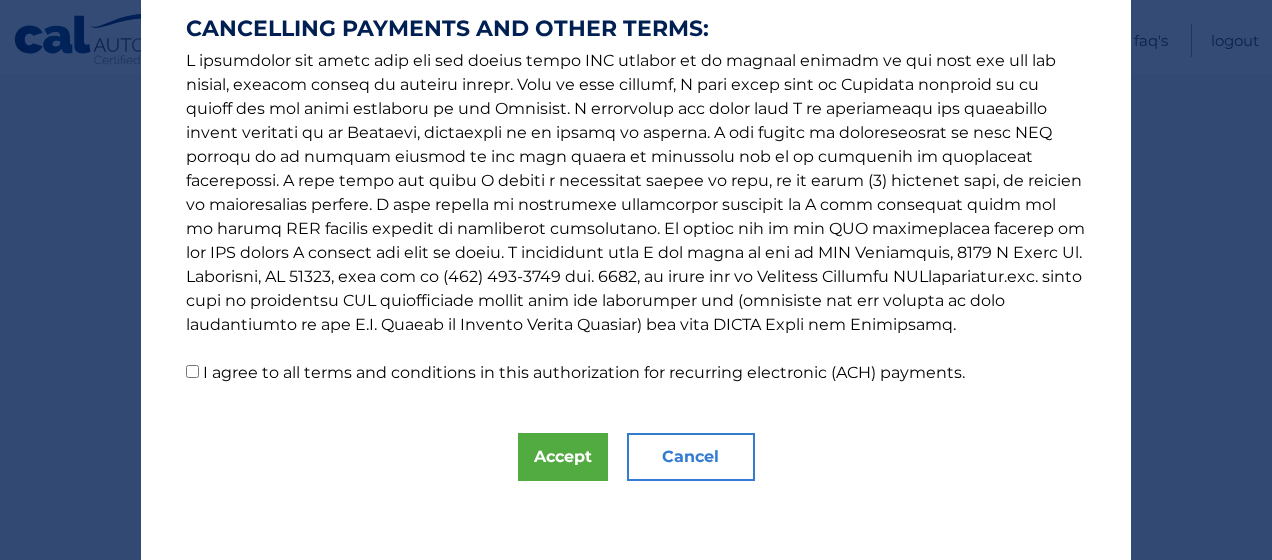 click on "I agree to all terms and conditions in this authorization for recurring electronic (ACH) payments." at bounding box center [192, 371] 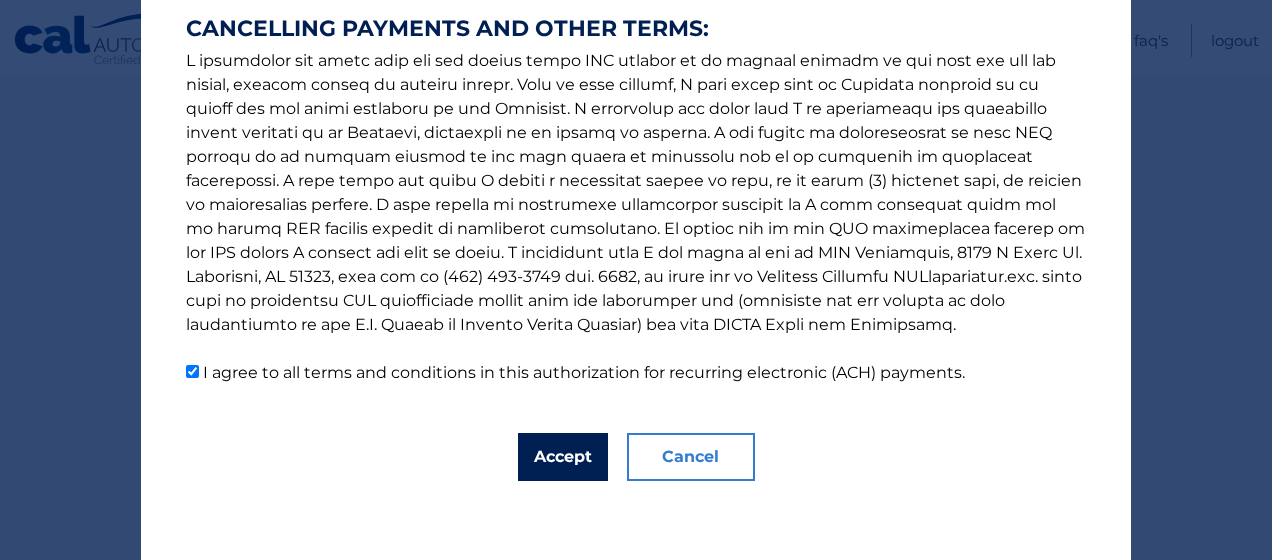 click on "Accept" at bounding box center [563, 457] 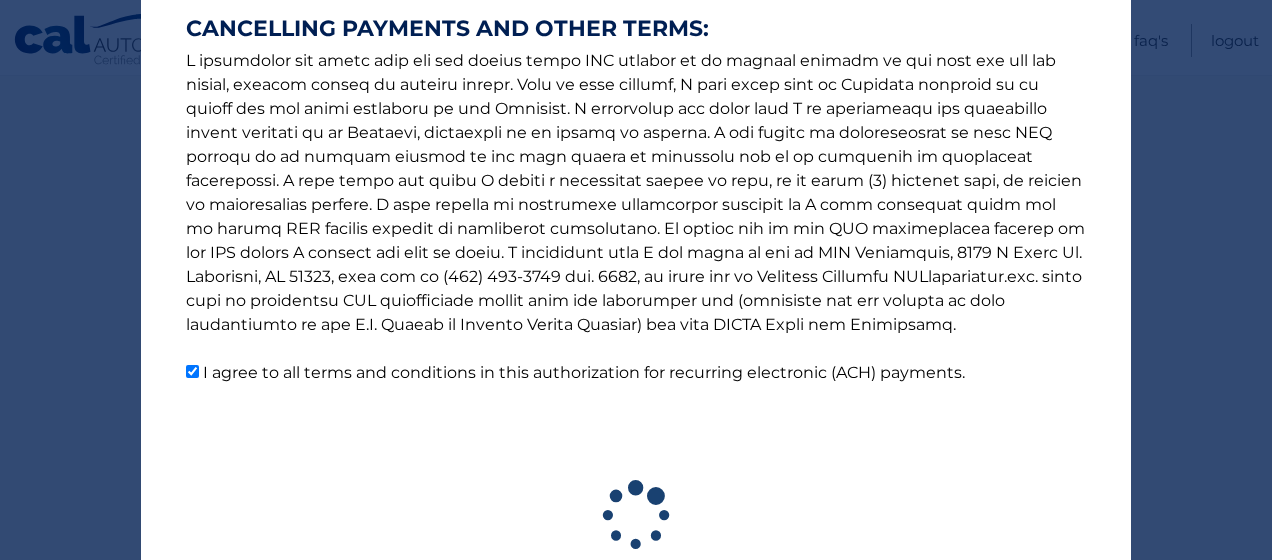 scroll, scrollTop: 532, scrollLeft: 0, axis: vertical 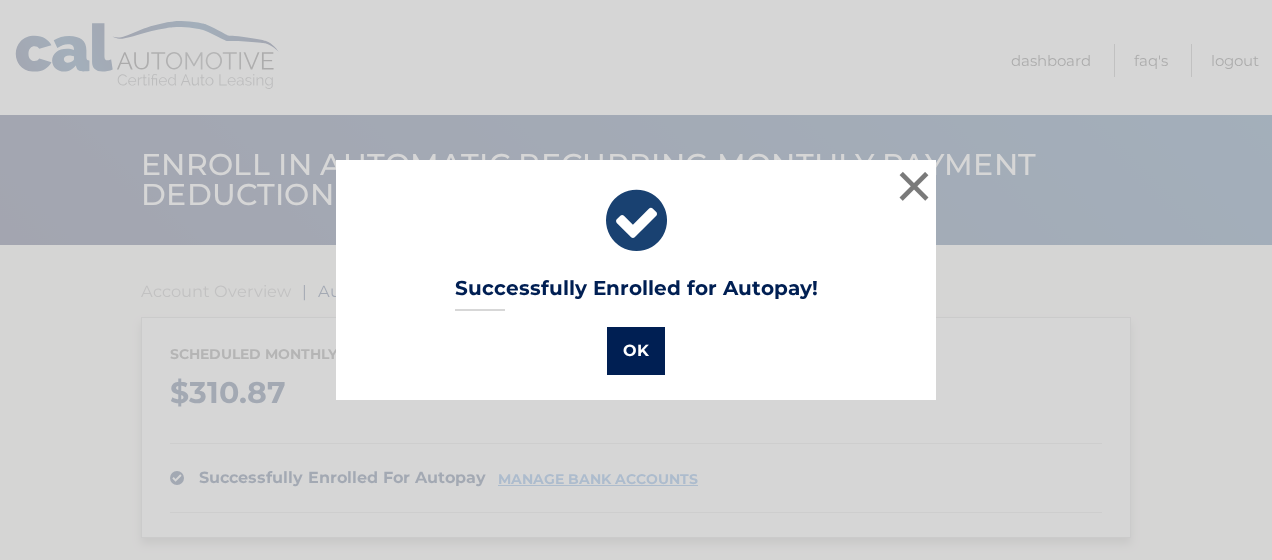 click on "OK" at bounding box center [636, 351] 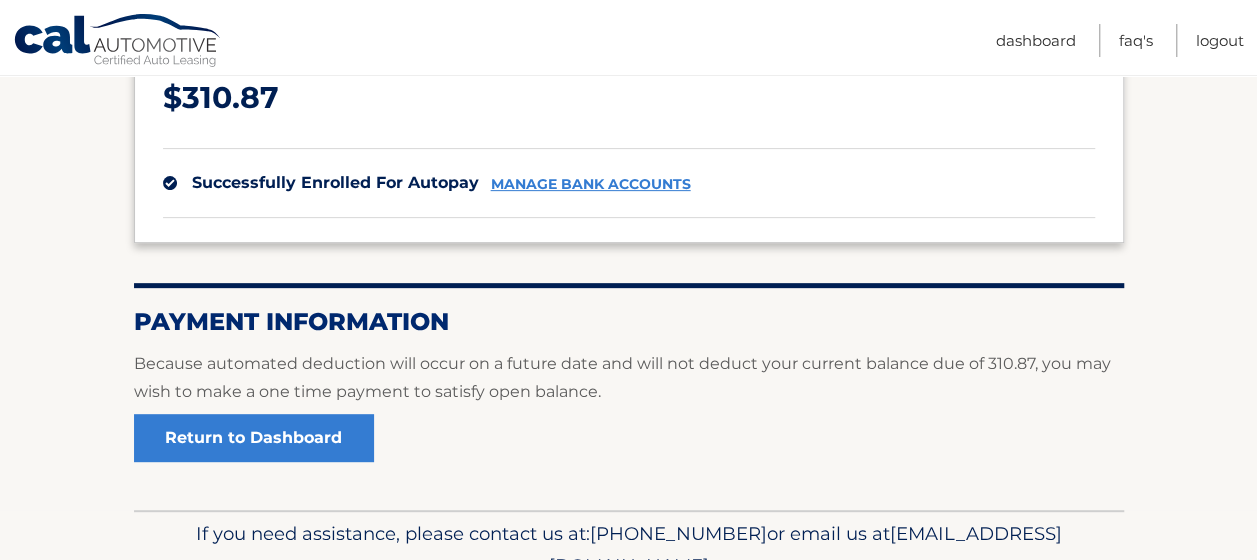 scroll, scrollTop: 395, scrollLeft: 0, axis: vertical 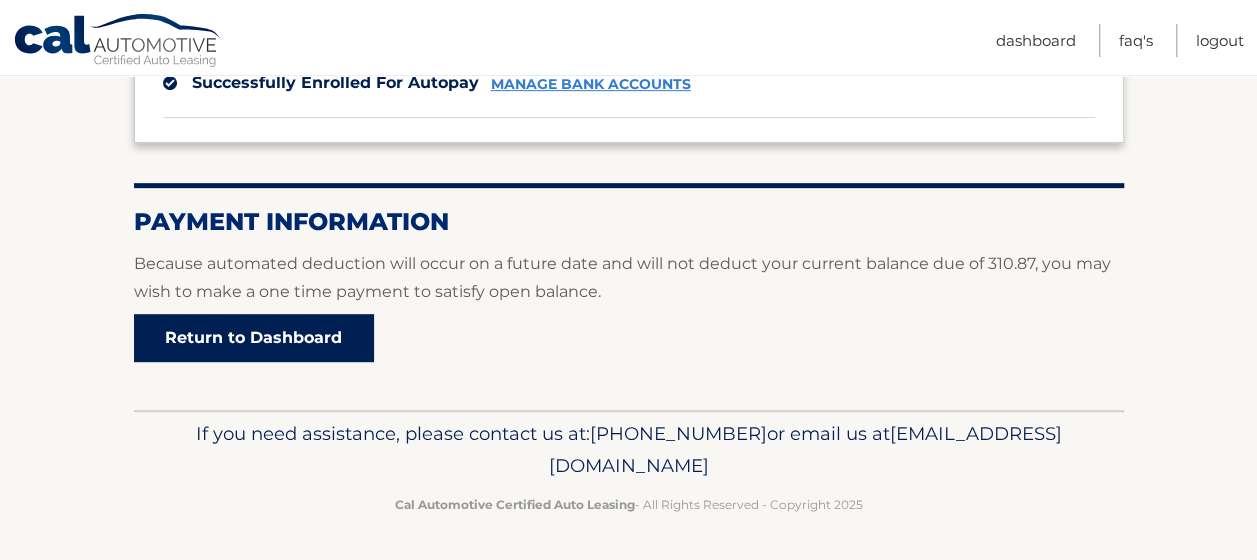 click on "Return to Dashboard" at bounding box center (254, 338) 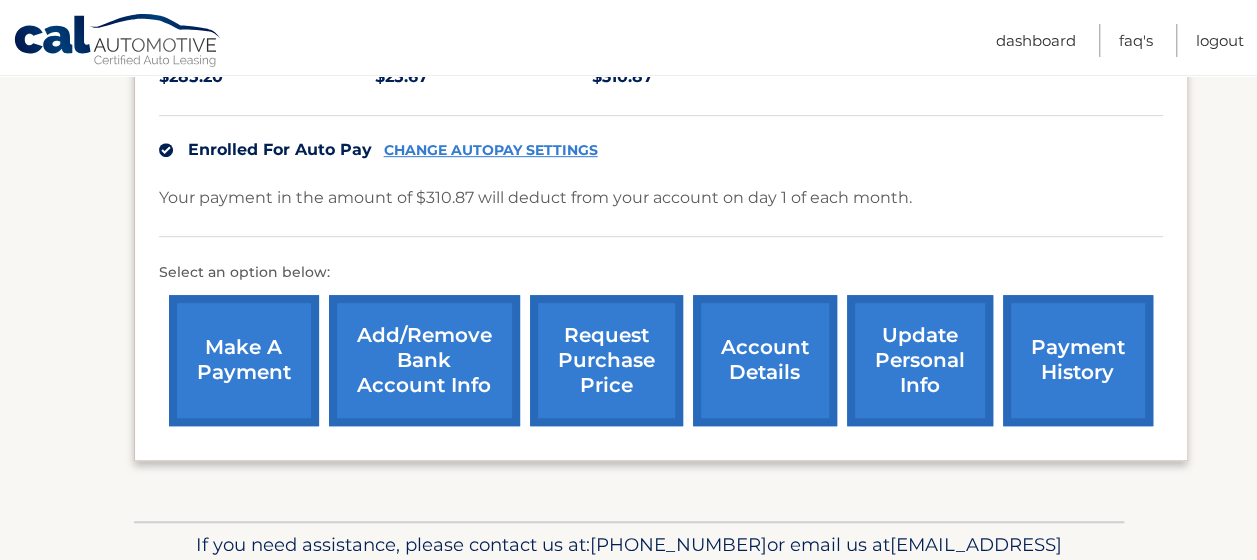 scroll, scrollTop: 602, scrollLeft: 0, axis: vertical 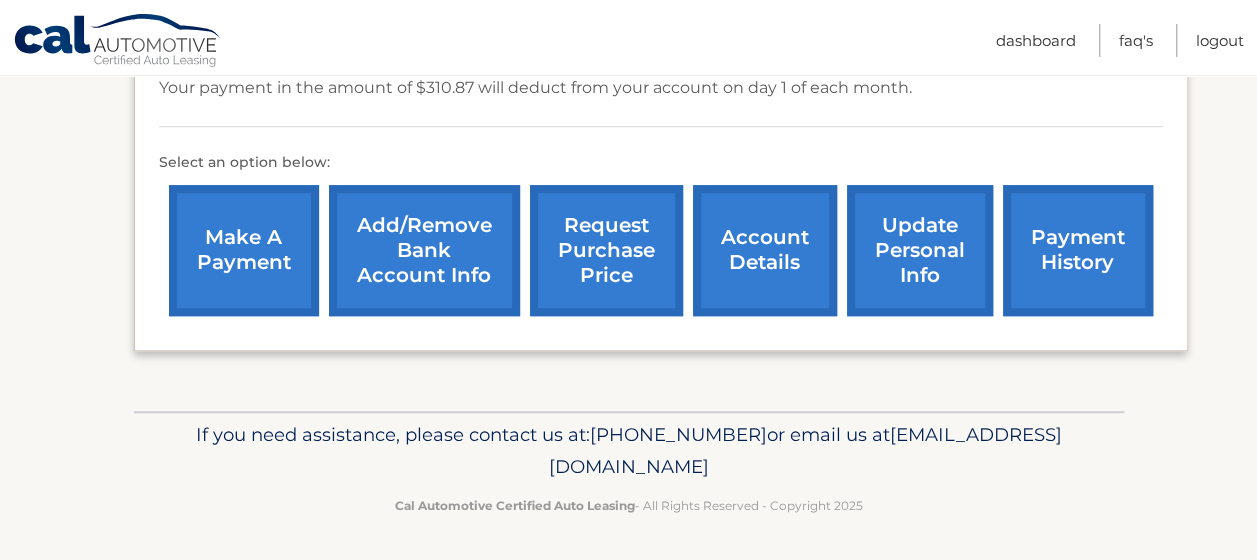 click on "make a payment" at bounding box center (244, 250) 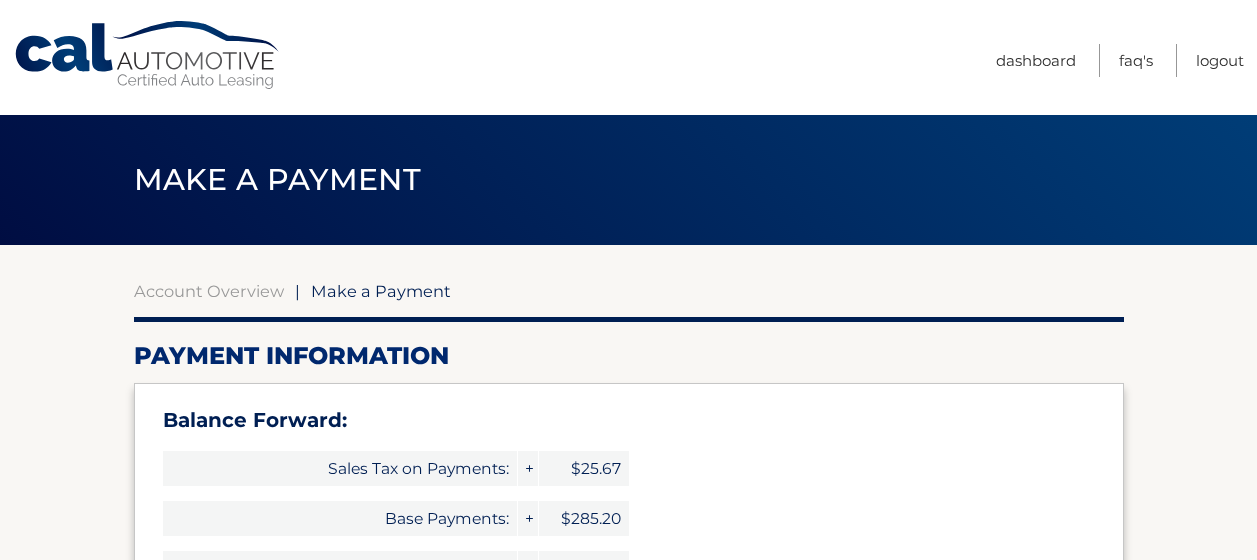 select on "ODU4YTllYjQtYWI0My00ZDZiLWIwZDItOWFhYzU3MDVlYTY0" 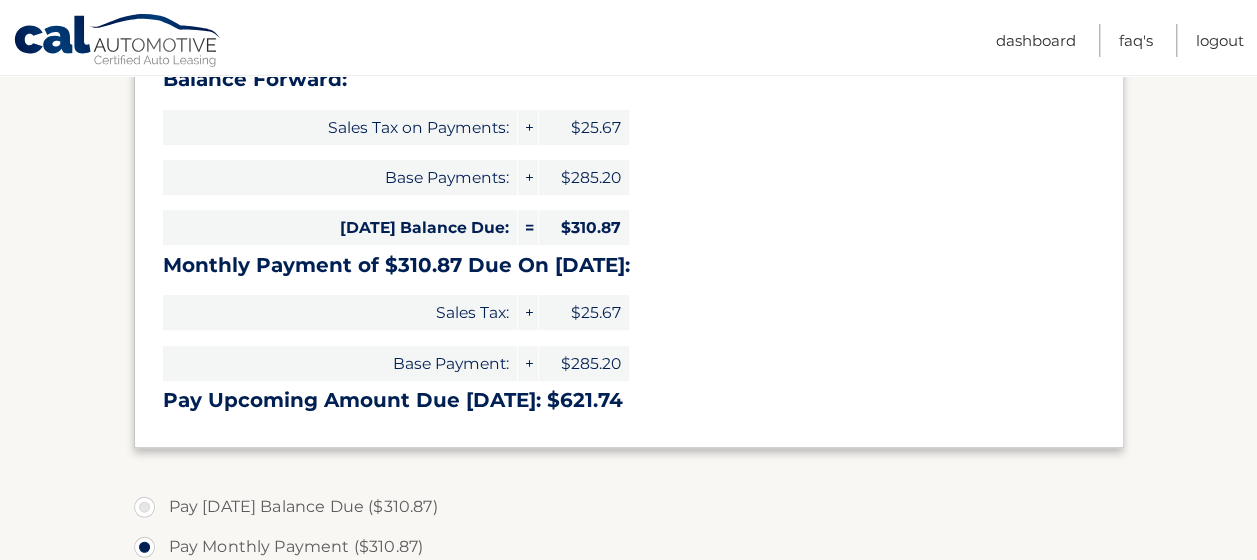 scroll, scrollTop: 300, scrollLeft: 0, axis: vertical 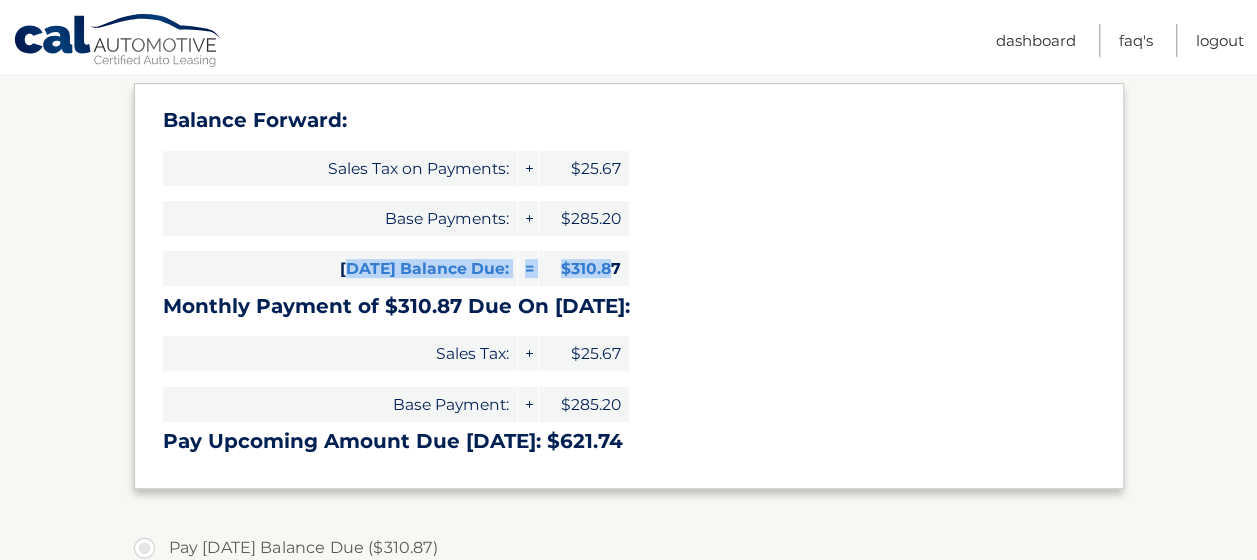 drag, startPoint x: 396, startPoint y: 271, endPoint x: 612, endPoint y: 269, distance: 216.00926 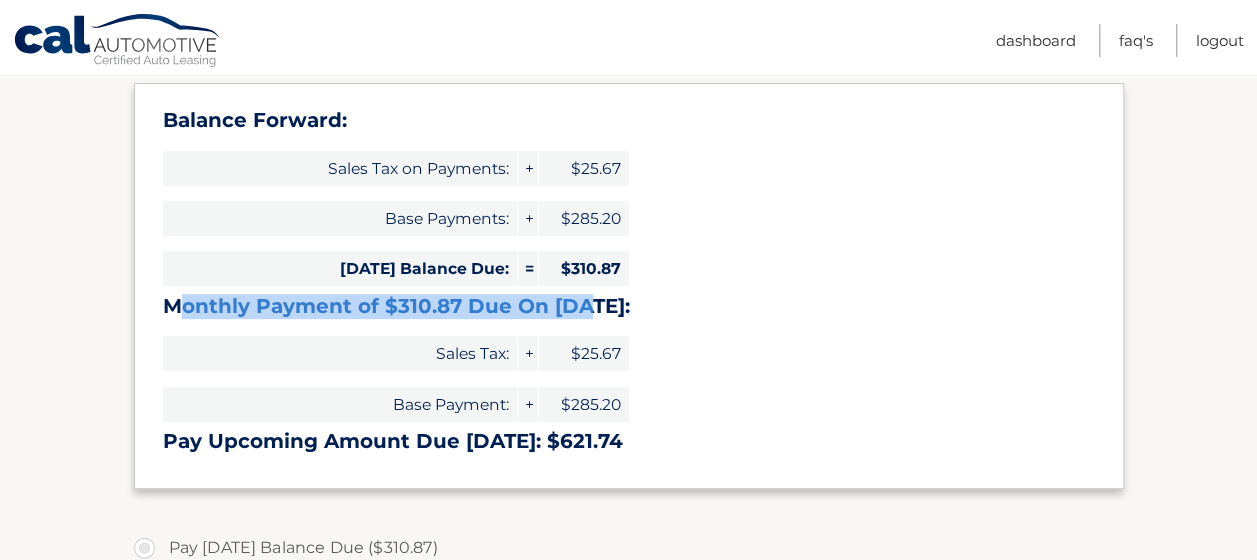 drag, startPoint x: 186, startPoint y: 308, endPoint x: 590, endPoint y: 308, distance: 404 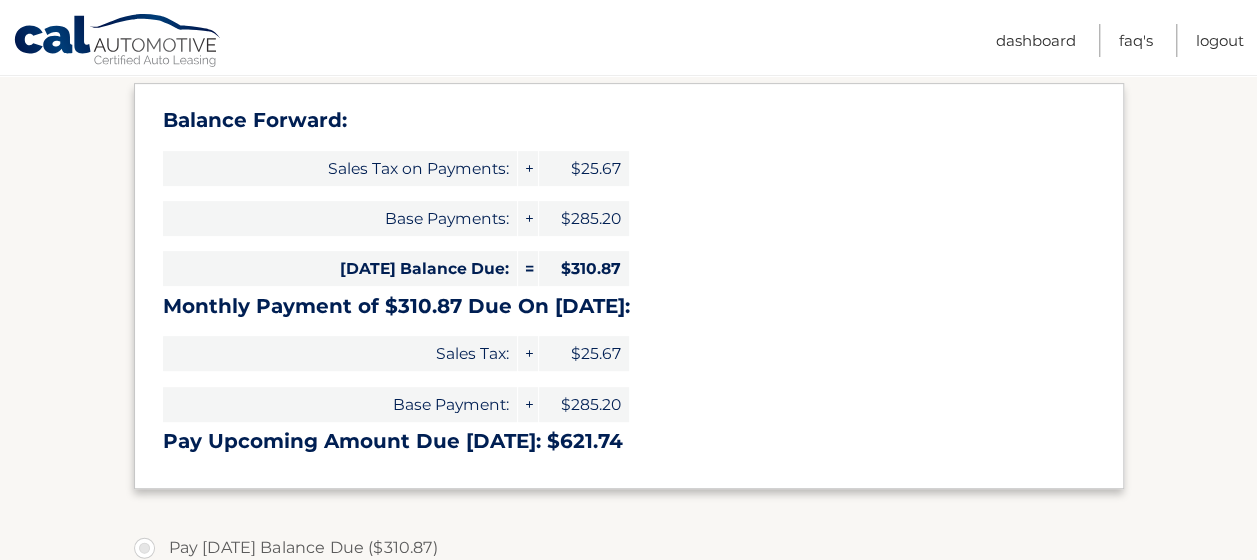 drag, startPoint x: 506, startPoint y: 342, endPoint x: 514, endPoint y: 399, distance: 57.558666 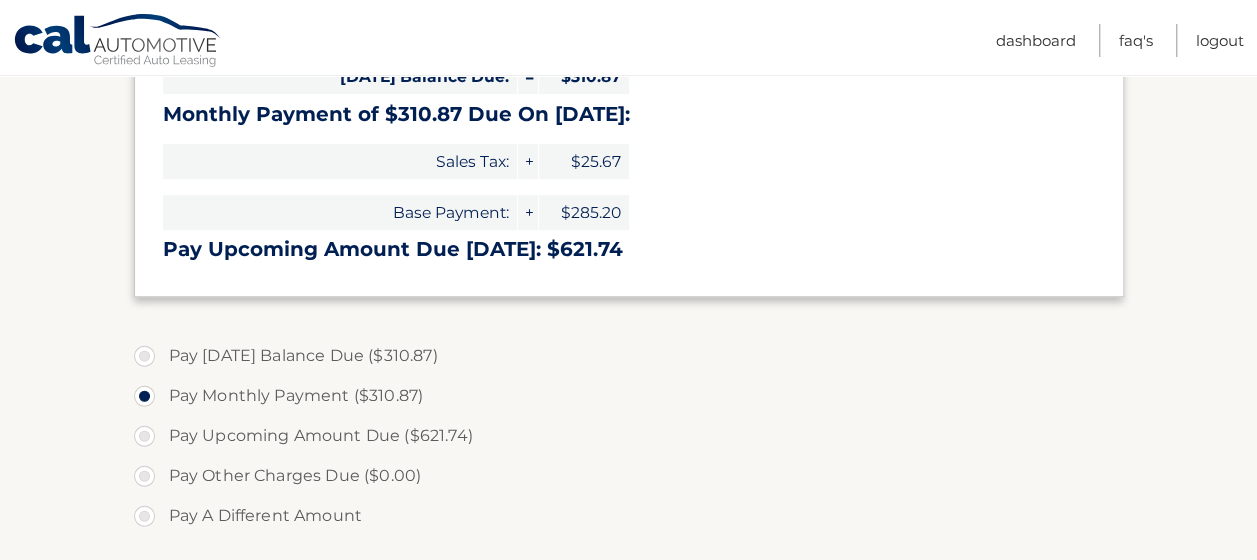 scroll, scrollTop: 500, scrollLeft: 0, axis: vertical 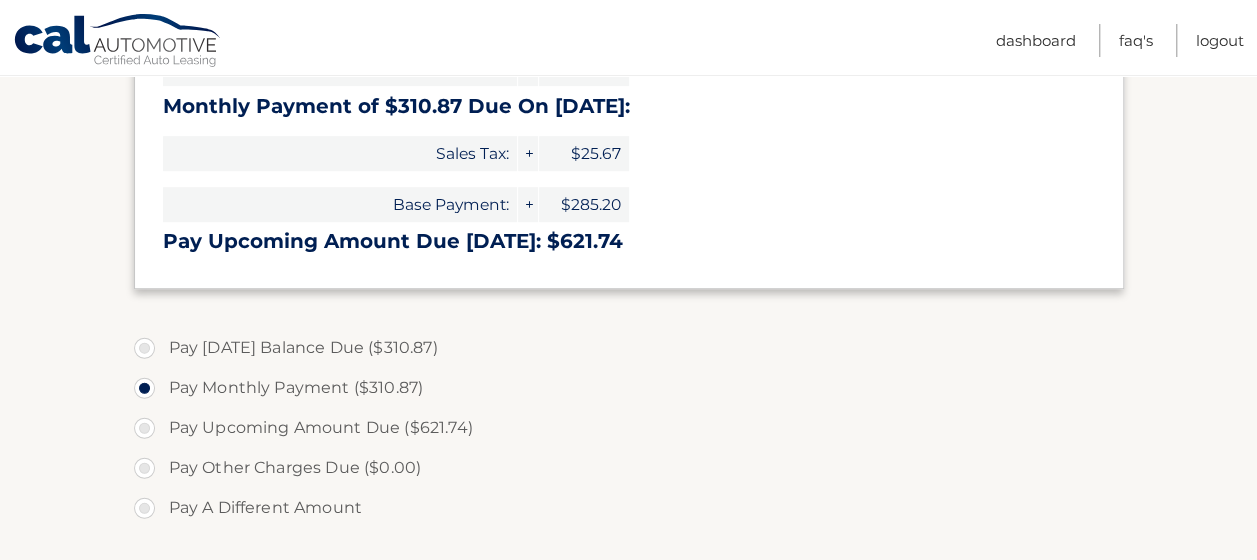 click on "Pay Upcoming Amount Due ($621.74)" at bounding box center [629, 428] 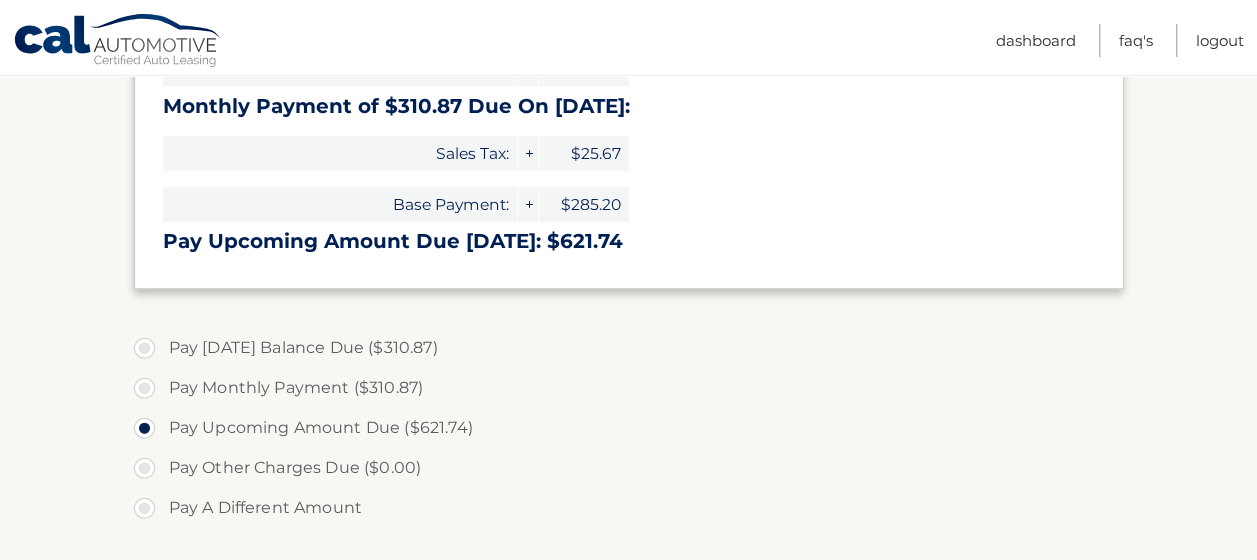 type on "621.74" 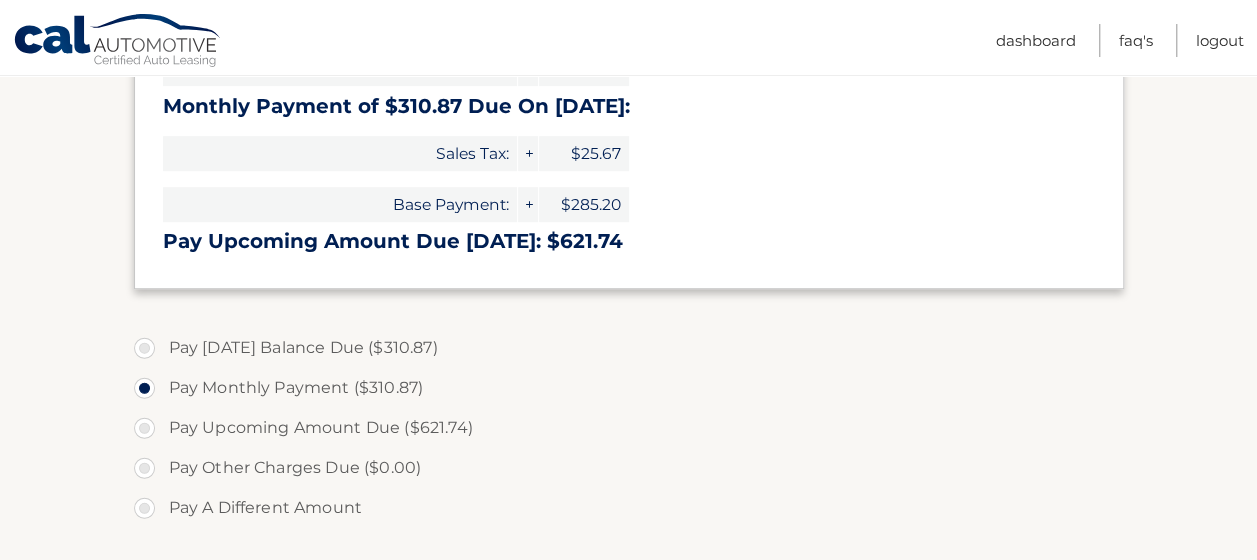 type on "310.87" 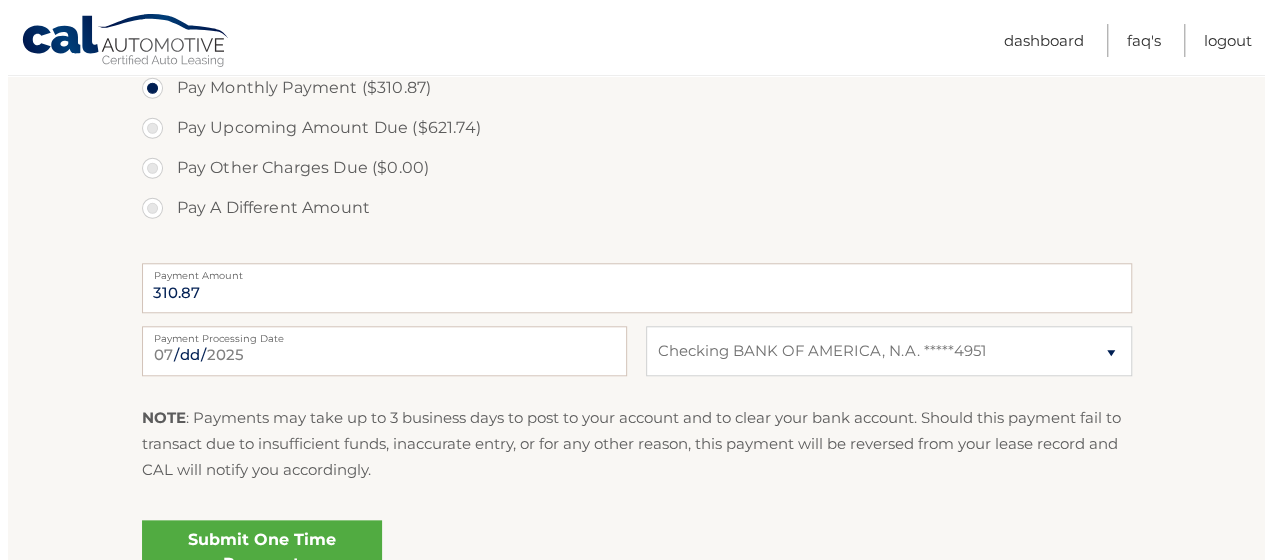scroll, scrollTop: 900, scrollLeft: 0, axis: vertical 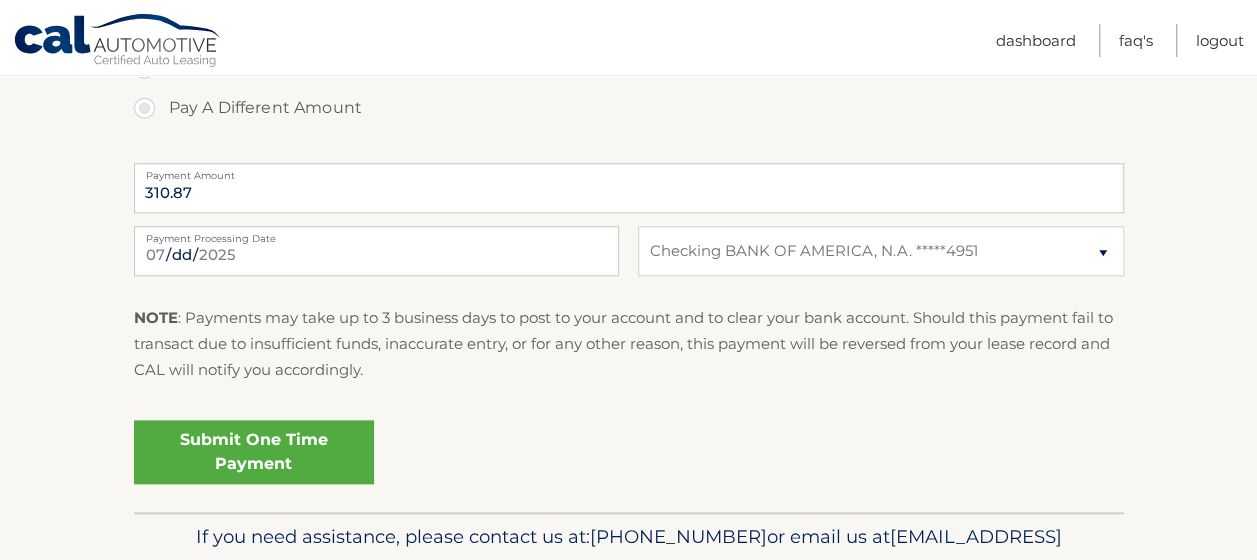 click on "If you need assistance, please contact us at:  609-807-3200  or email us at  CustomerService@Calautomotive.com" at bounding box center [629, 553] 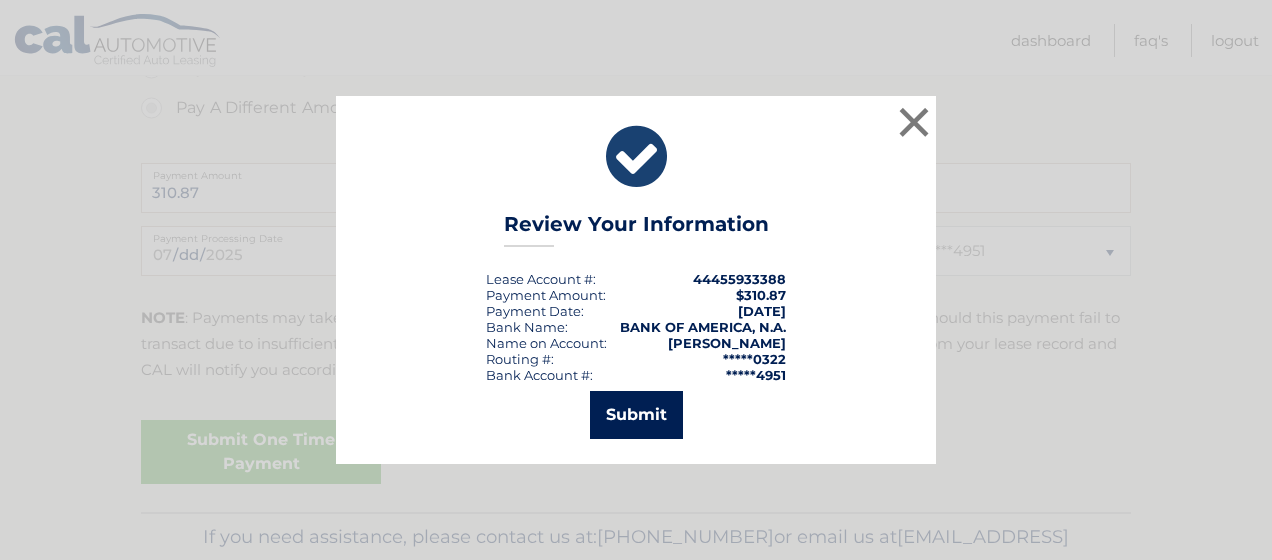click on "Submit" at bounding box center (636, 415) 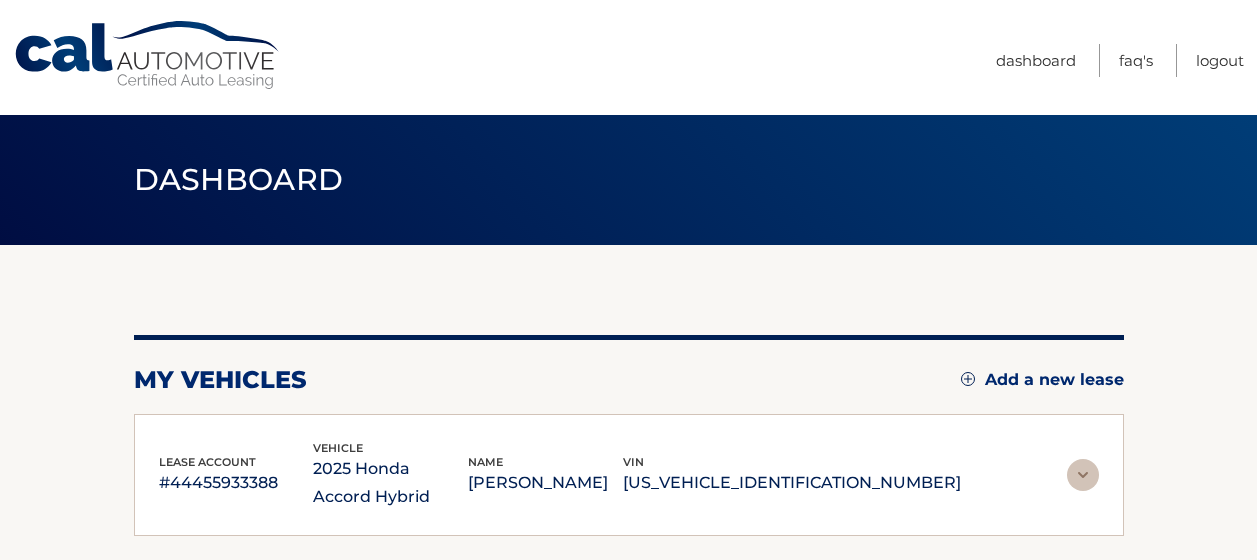 scroll, scrollTop: 0, scrollLeft: 0, axis: both 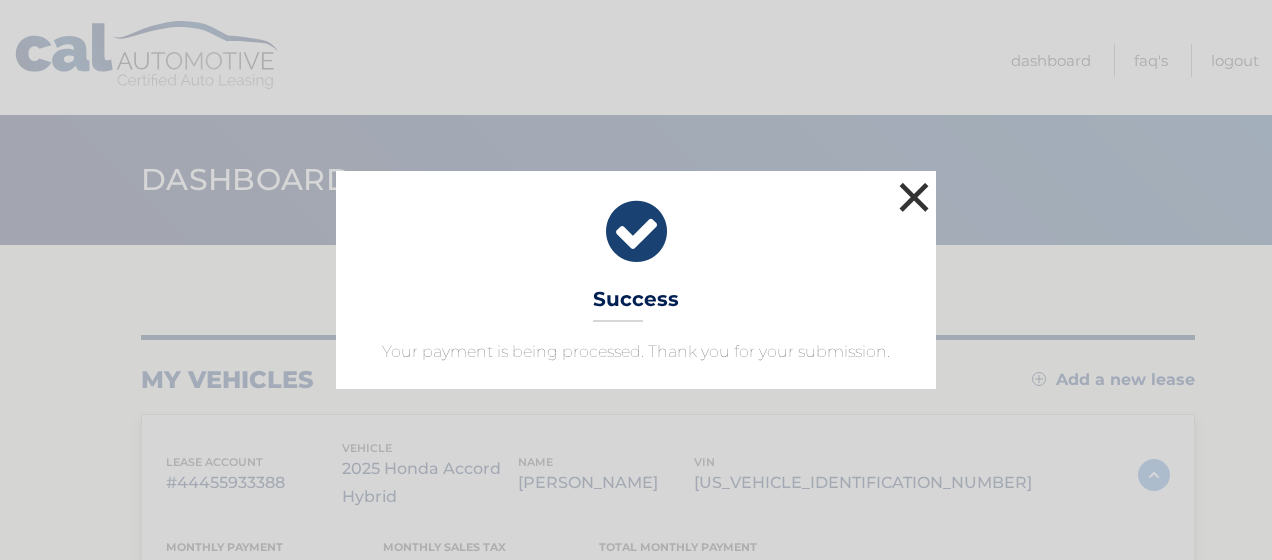 click on "×" at bounding box center (914, 197) 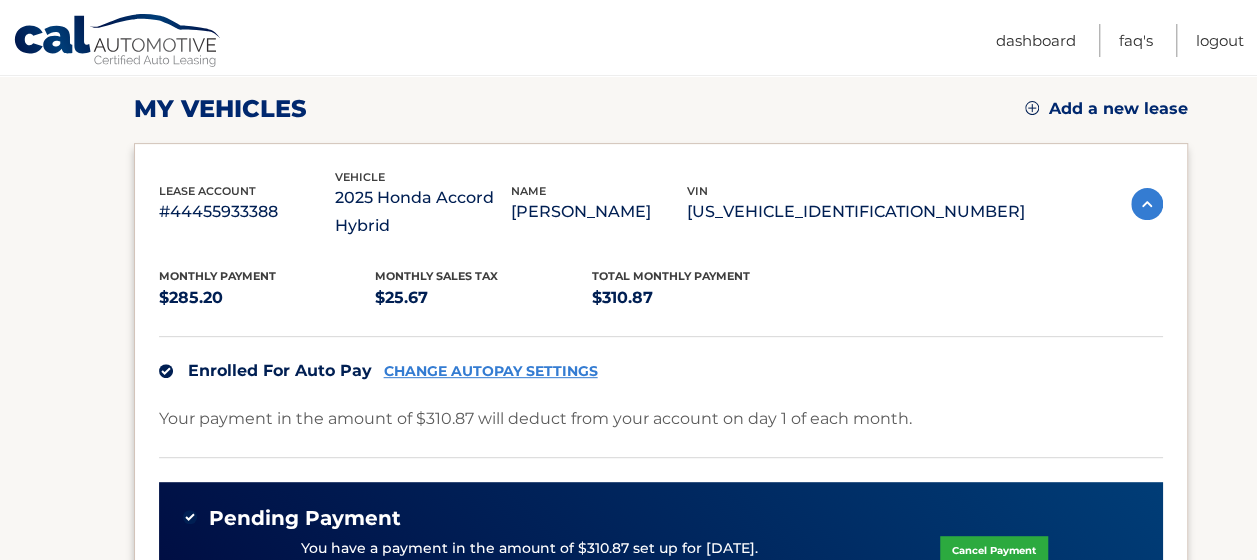 scroll, scrollTop: 0, scrollLeft: 0, axis: both 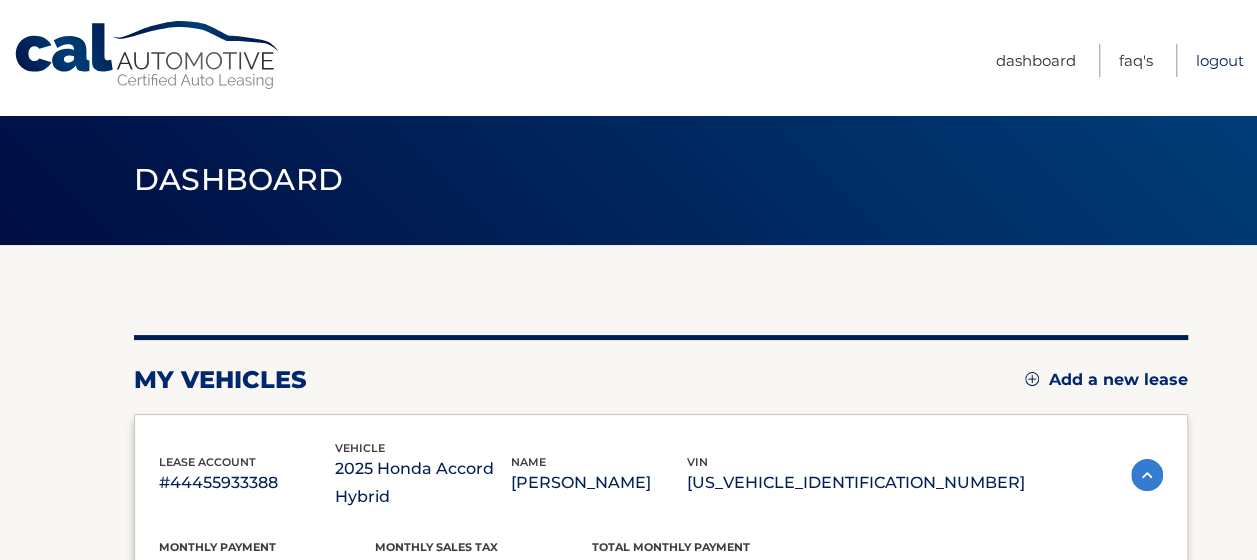 click on "Logout" at bounding box center (1220, 60) 